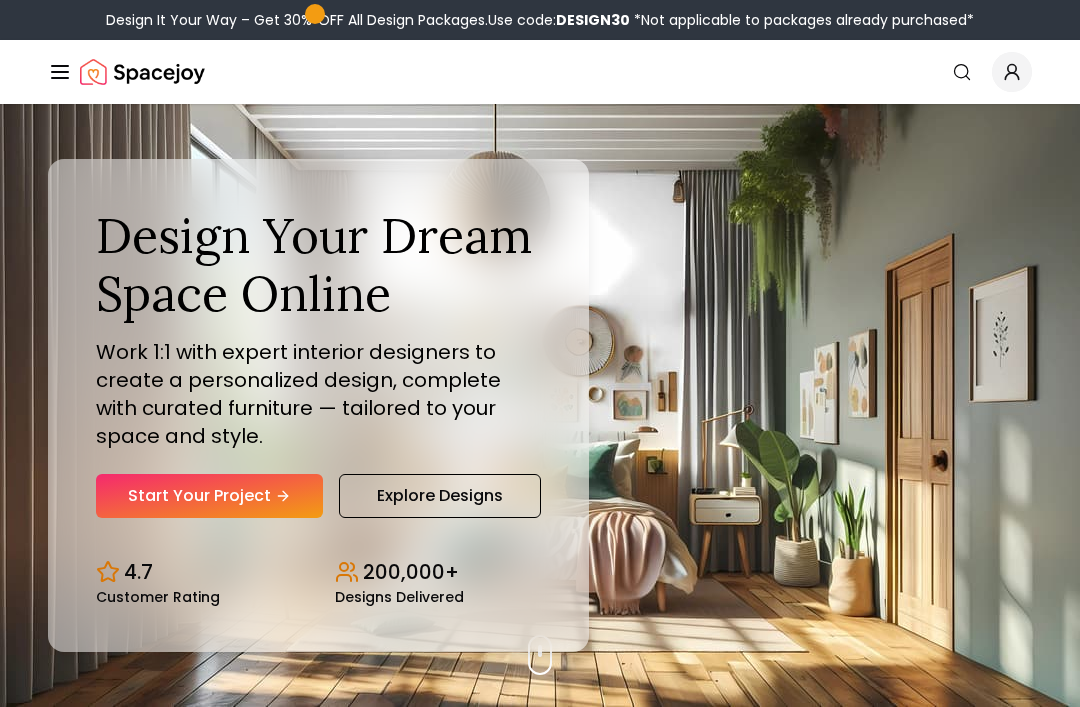 scroll, scrollTop: 0, scrollLeft: 0, axis: both 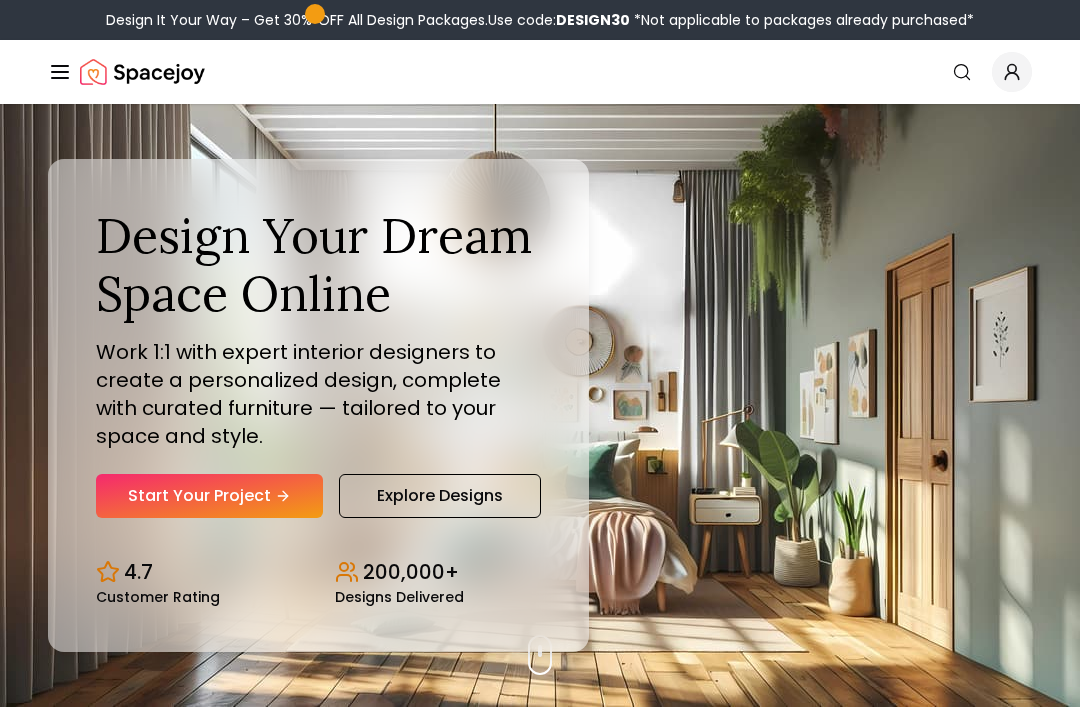 click on "Explore Designs" at bounding box center [440, 496] 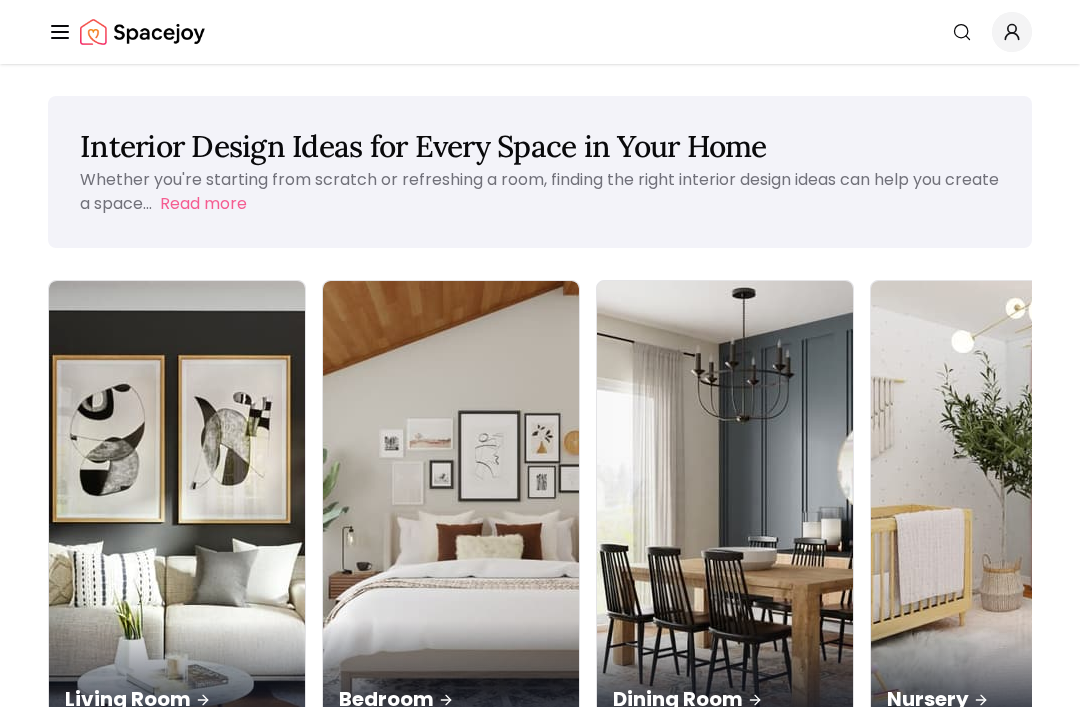 scroll, scrollTop: 0, scrollLeft: 0, axis: both 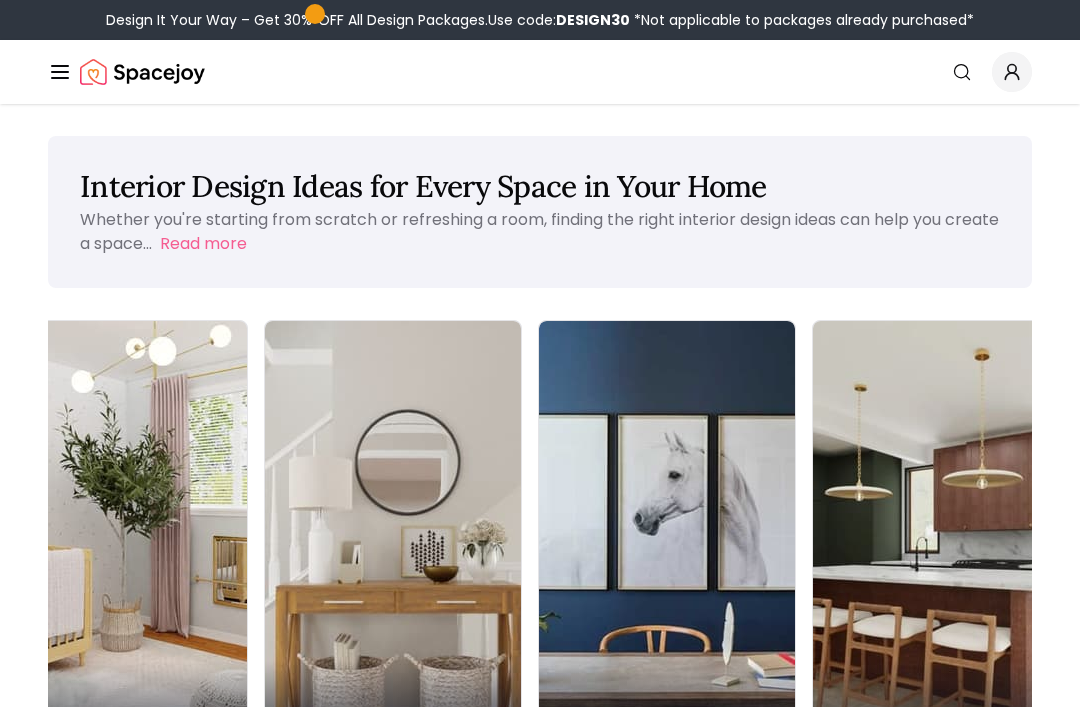 click at bounding box center [1763, 547] 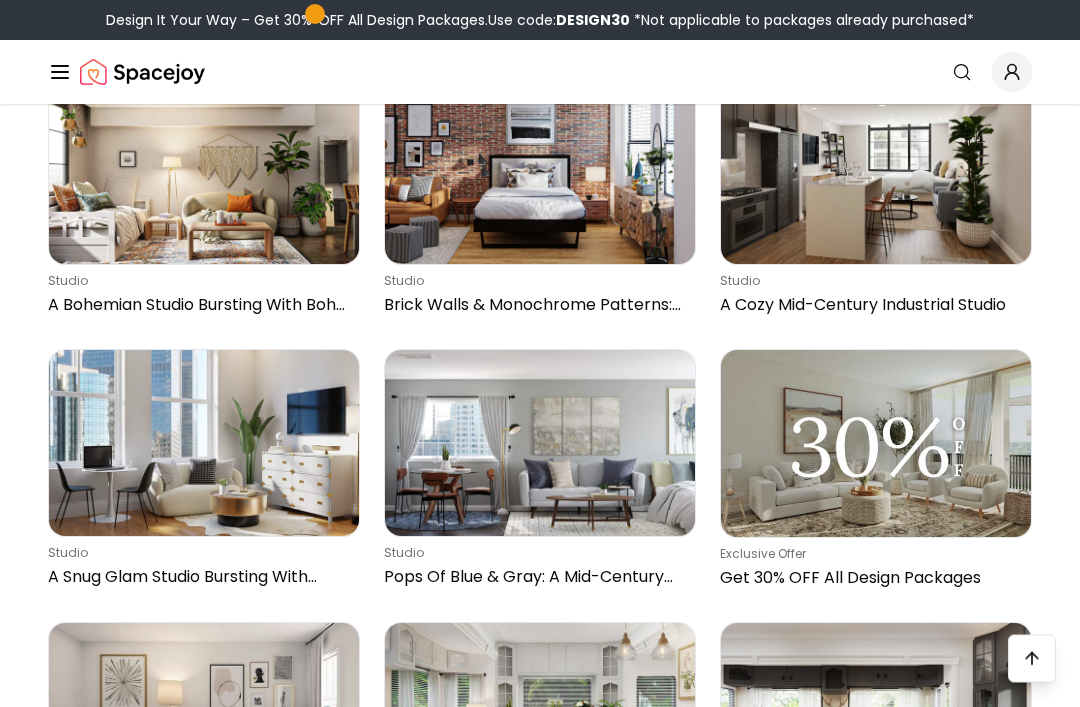 scroll, scrollTop: 2398, scrollLeft: 0, axis: vertical 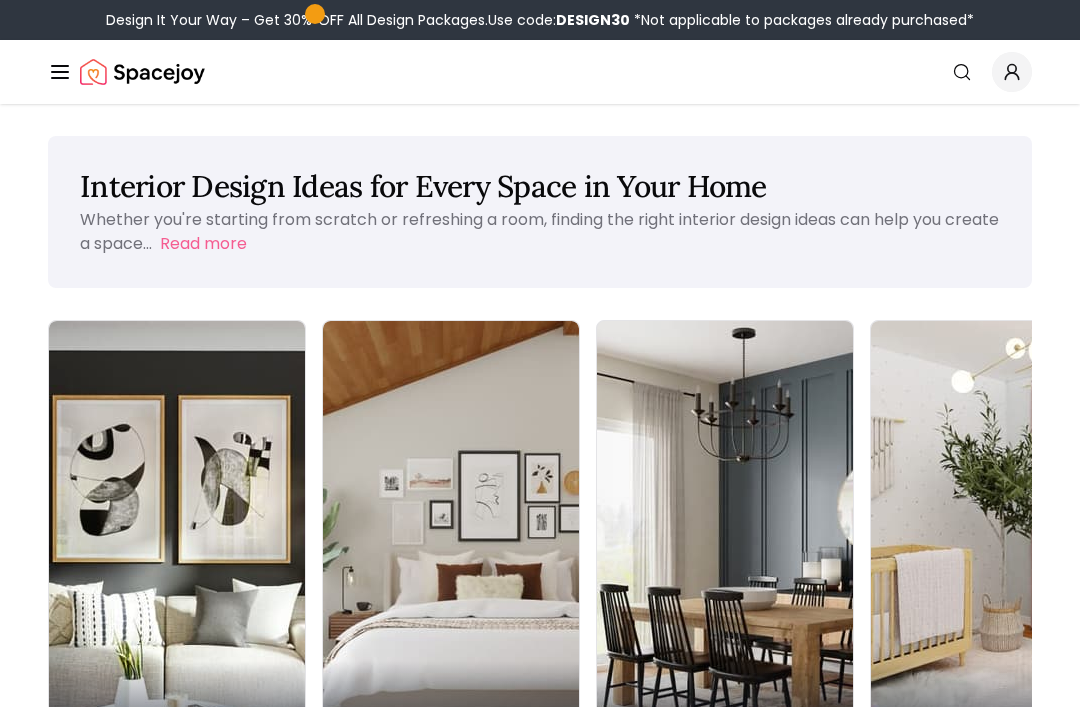 click at bounding box center [177, 547] 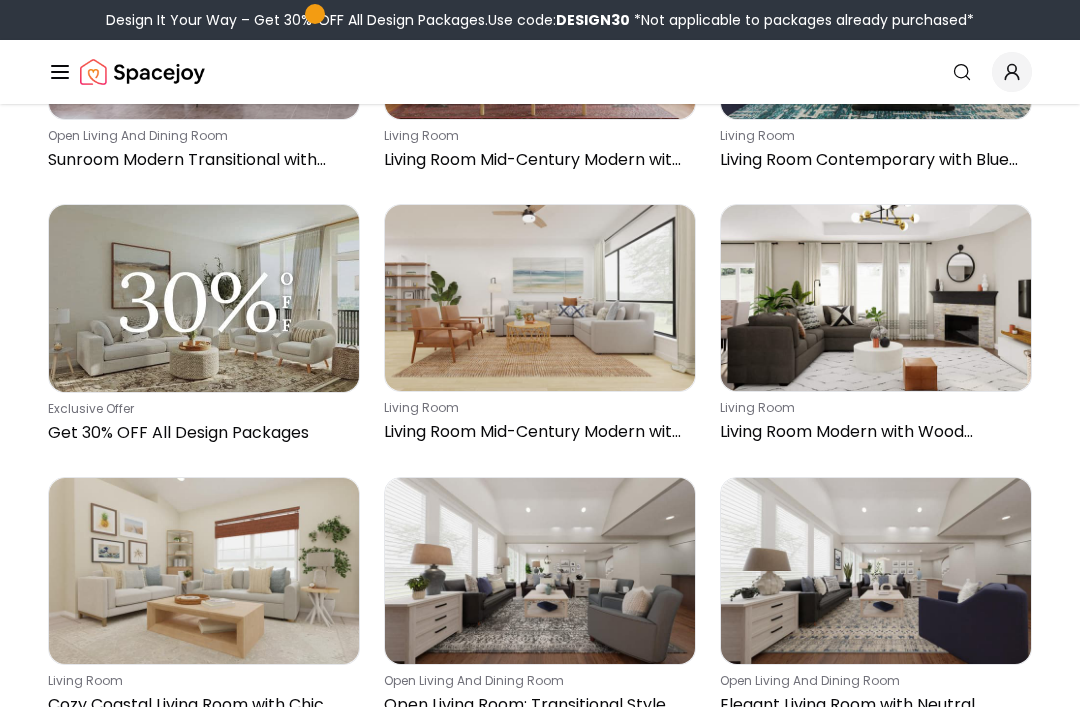 scroll, scrollTop: 365, scrollLeft: 0, axis: vertical 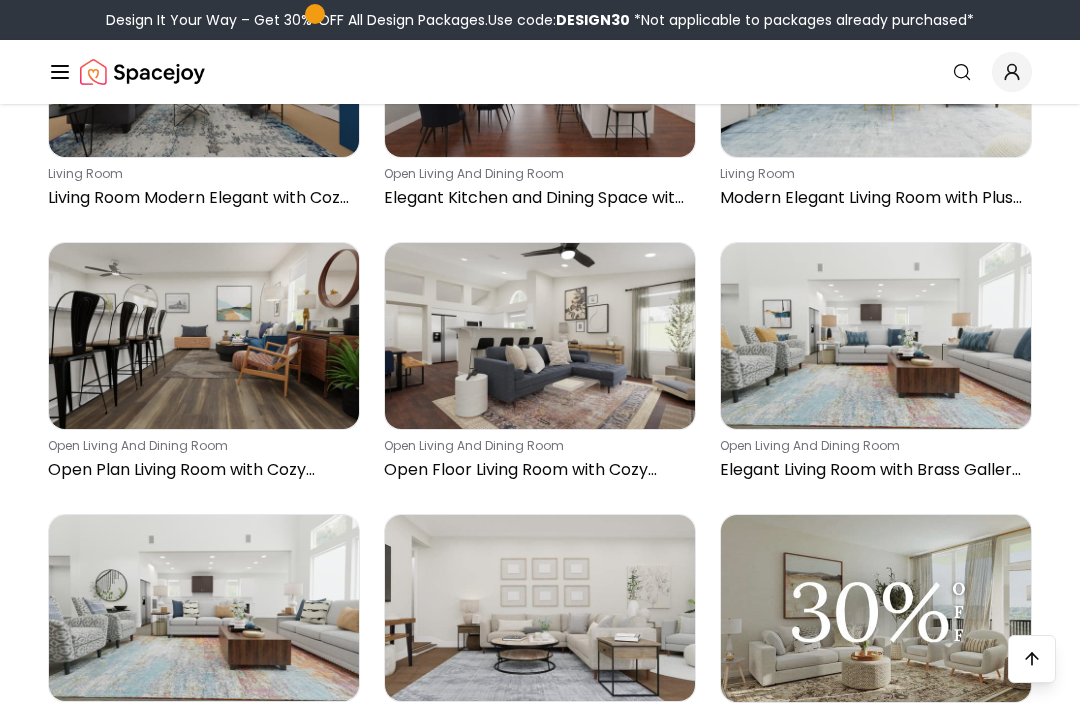 click at bounding box center (876, 336) 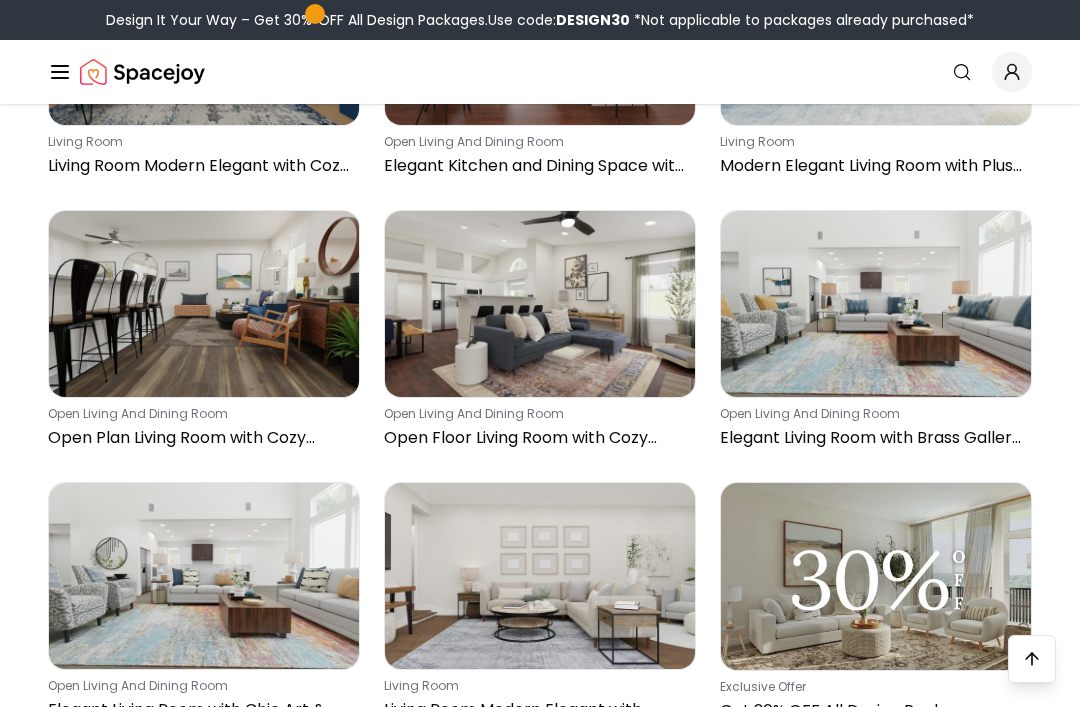 click at bounding box center (204, 304) 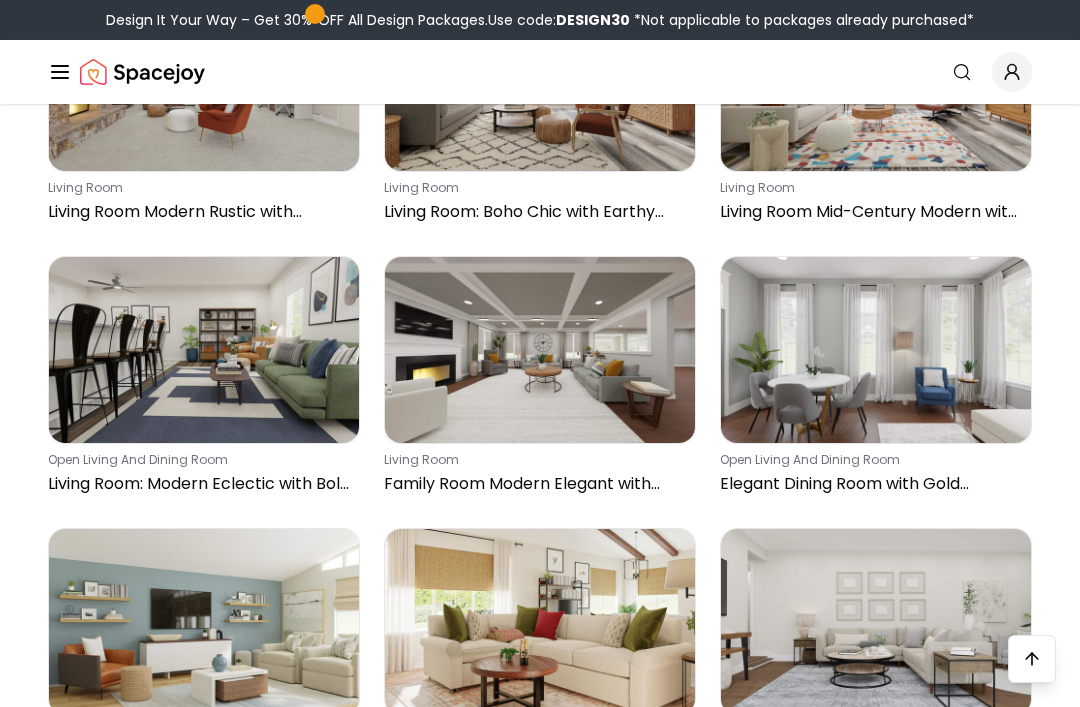 scroll, scrollTop: 3309, scrollLeft: 0, axis: vertical 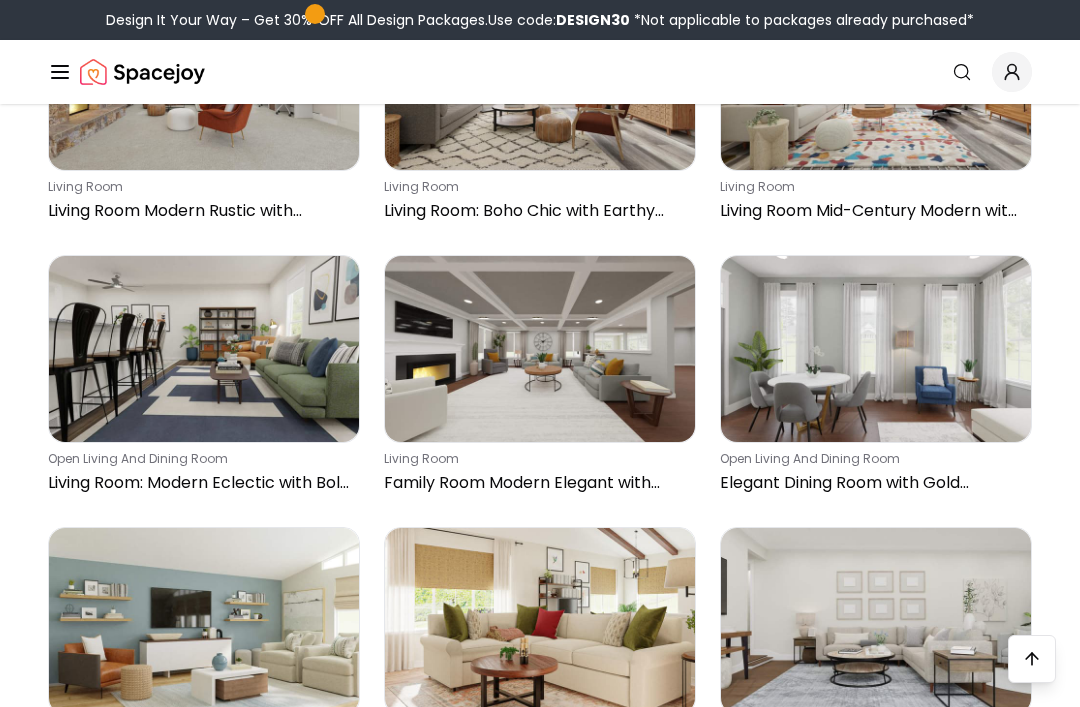 click at bounding box center [540, 349] 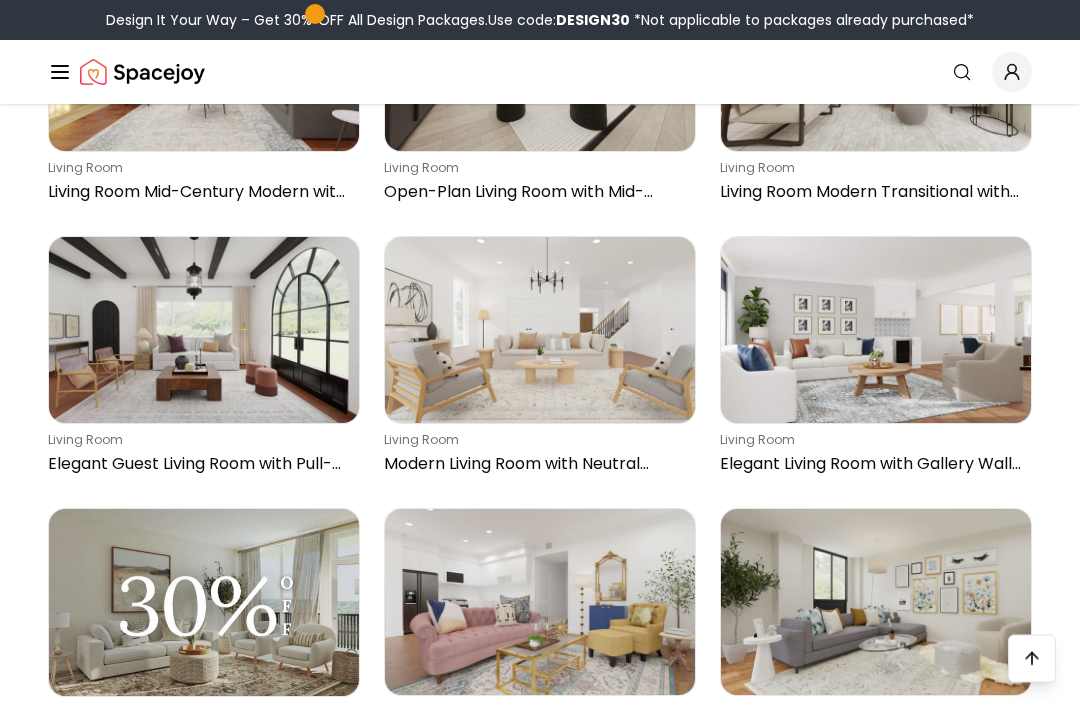 scroll, scrollTop: 7138, scrollLeft: 0, axis: vertical 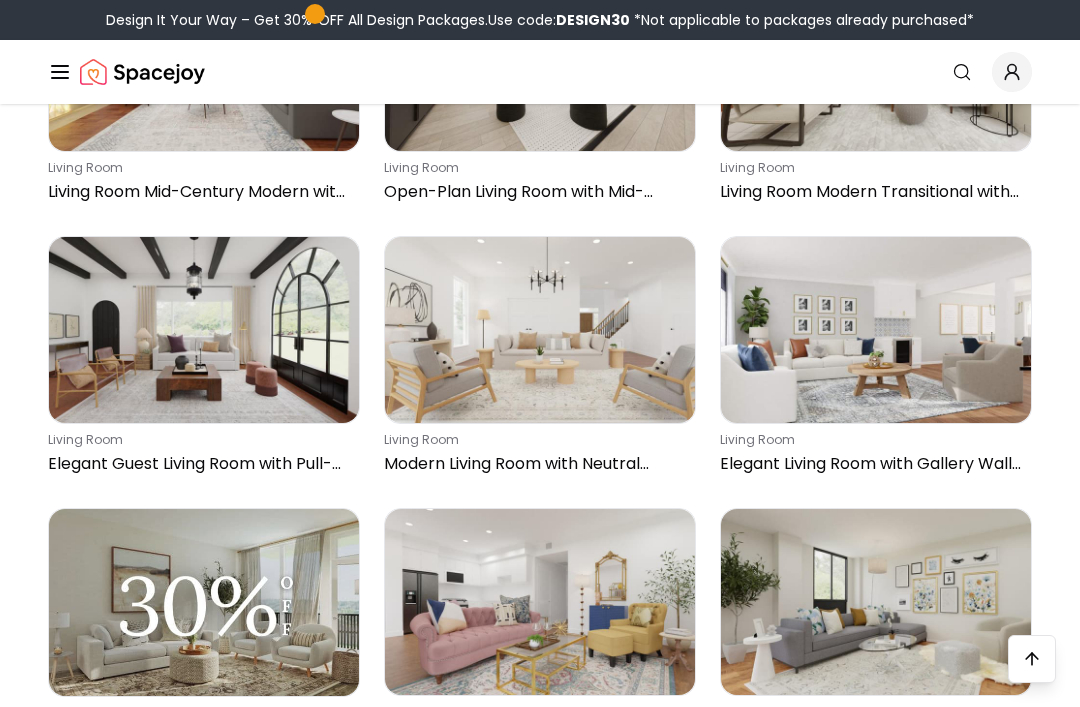 click at bounding box center [204, 330] 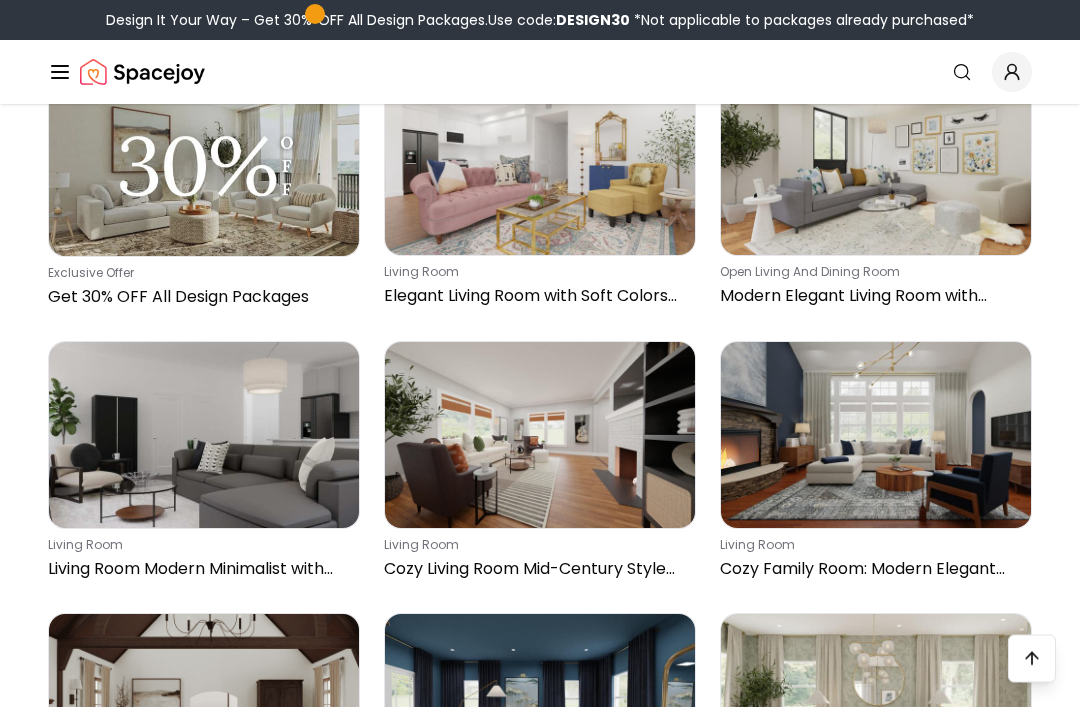 scroll, scrollTop: 7578, scrollLeft: 0, axis: vertical 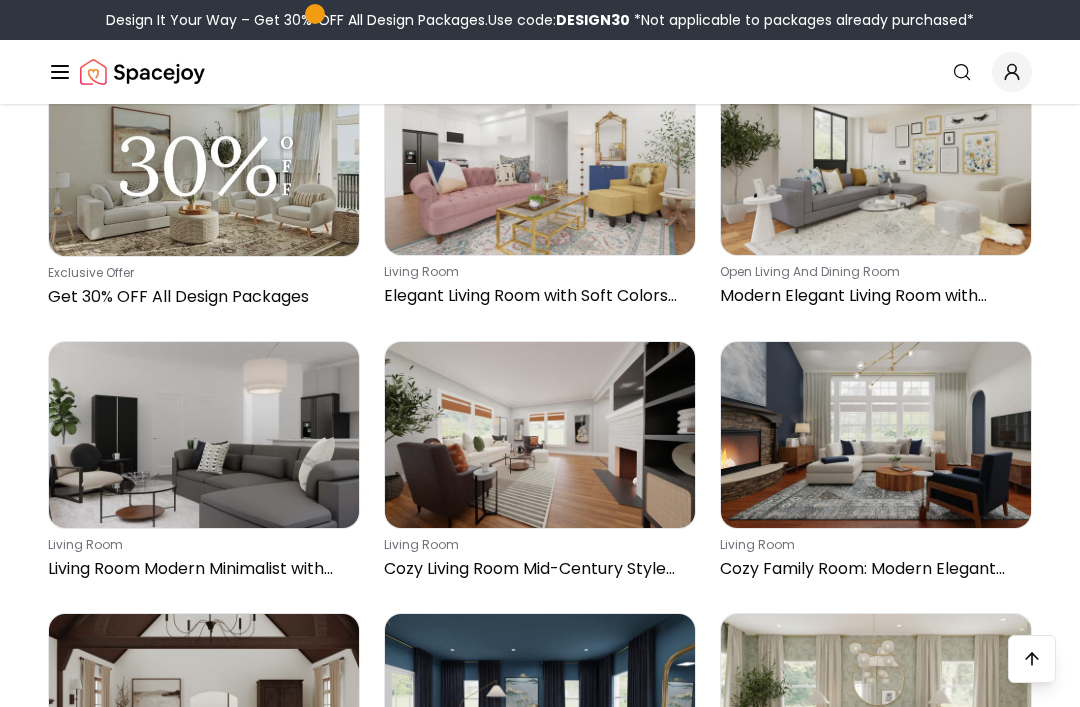 click at bounding box center [876, 435] 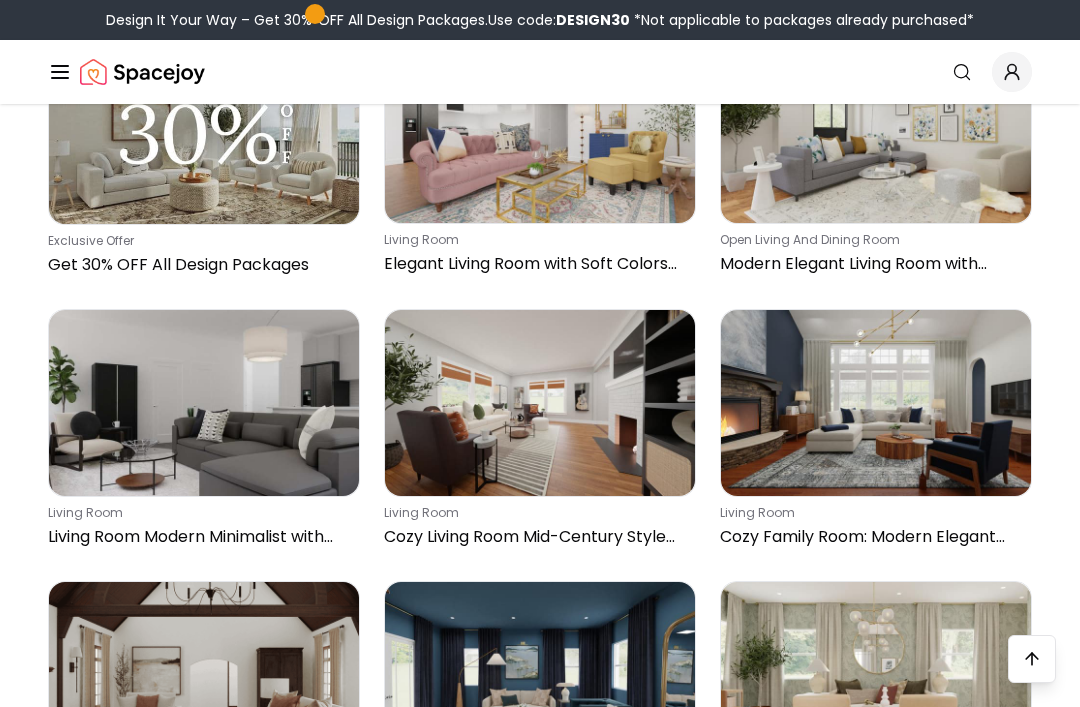 click at bounding box center (540, 403) 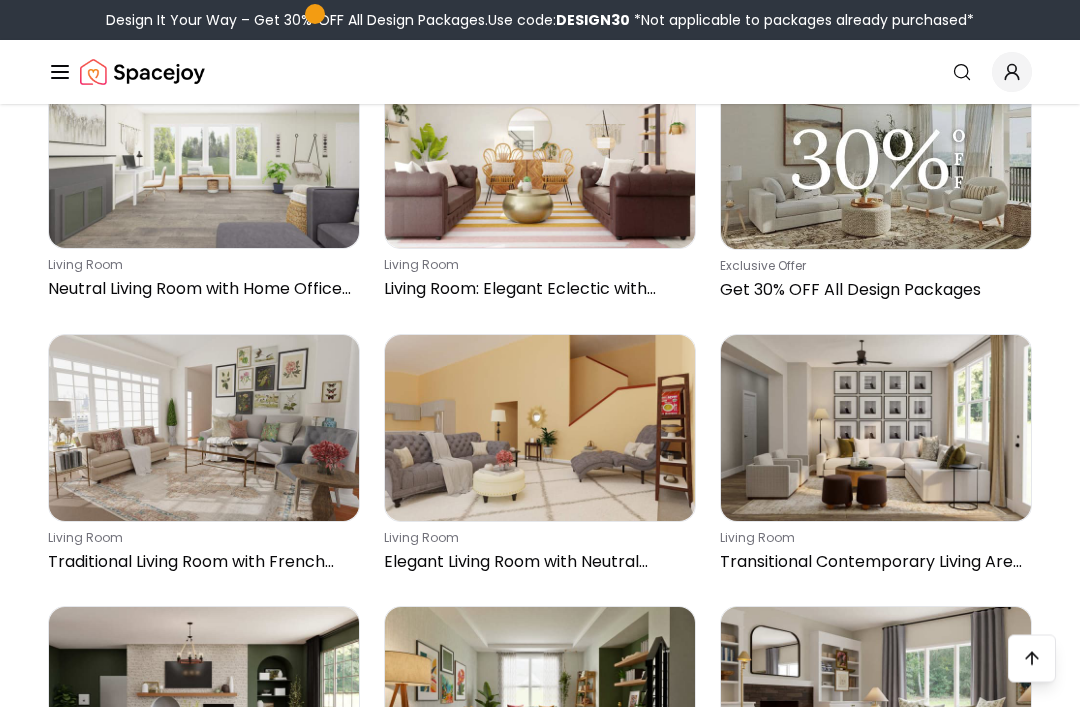 scroll, scrollTop: 9762, scrollLeft: 0, axis: vertical 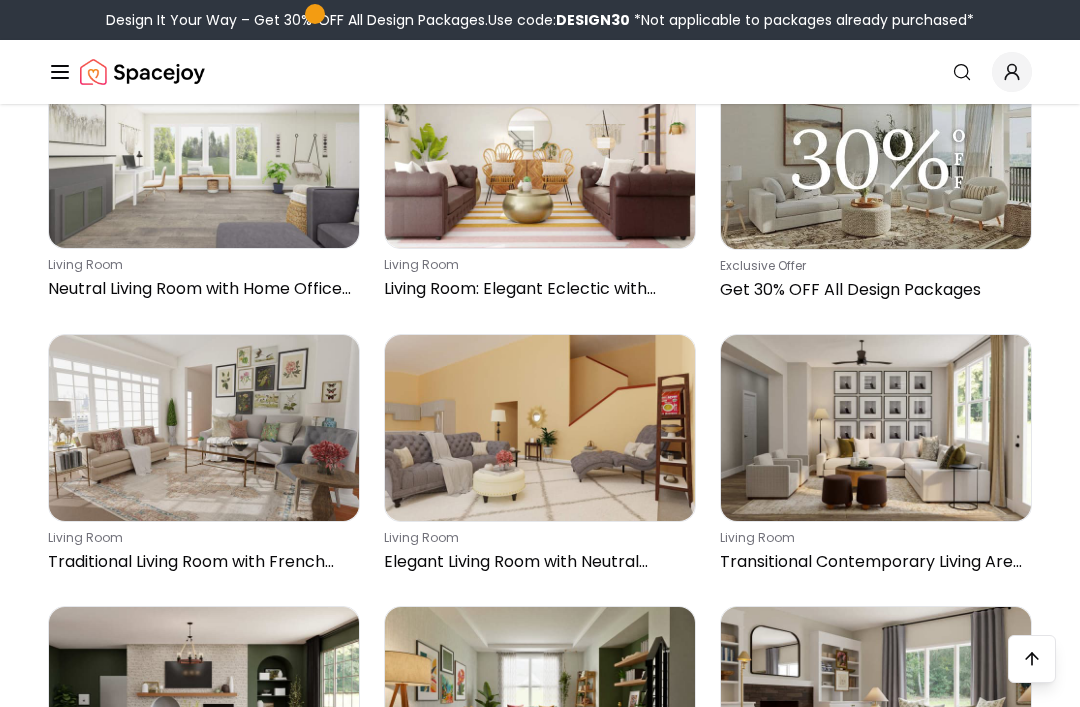 click at bounding box center [876, 428] 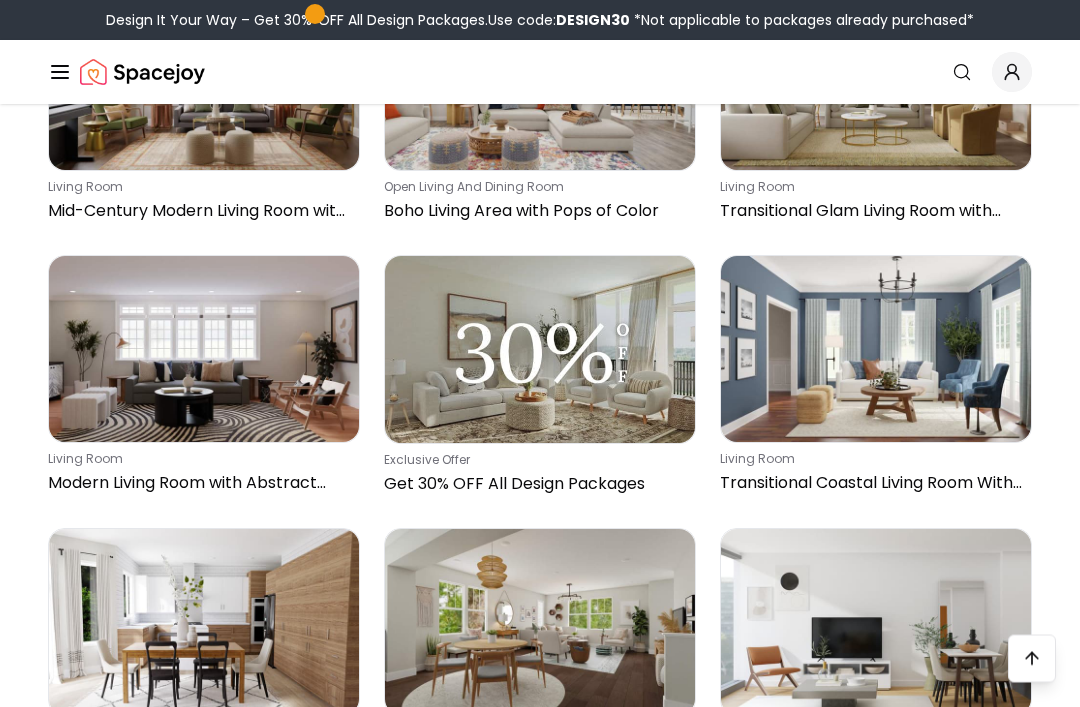 scroll, scrollTop: 12020, scrollLeft: 0, axis: vertical 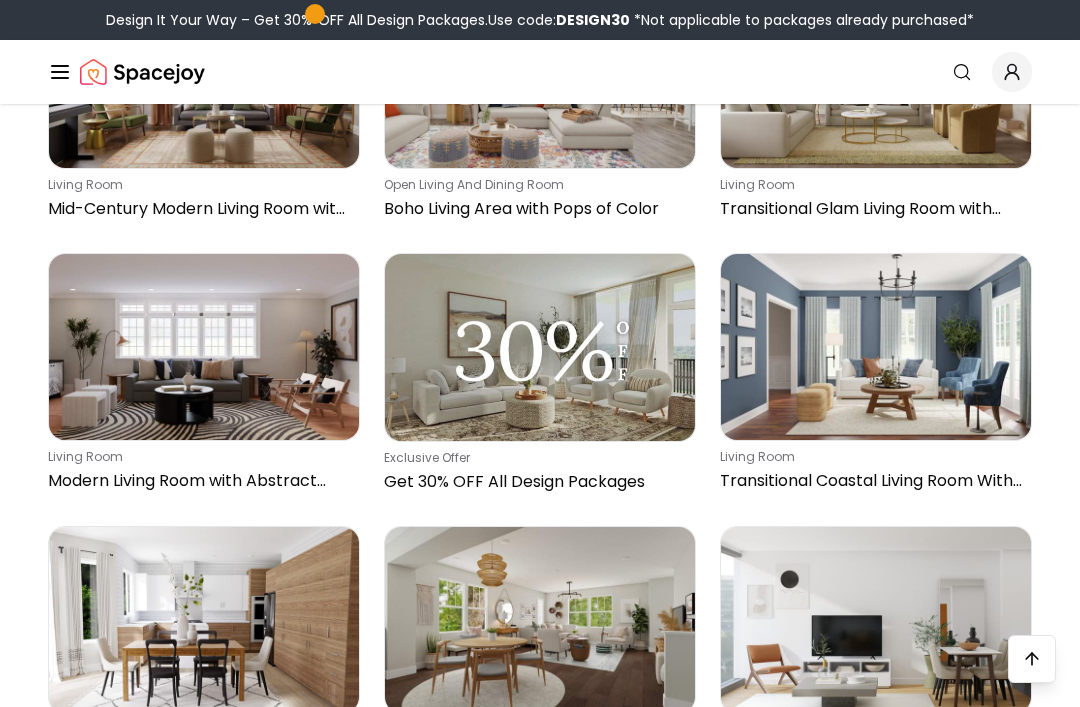 click at bounding box center (204, 347) 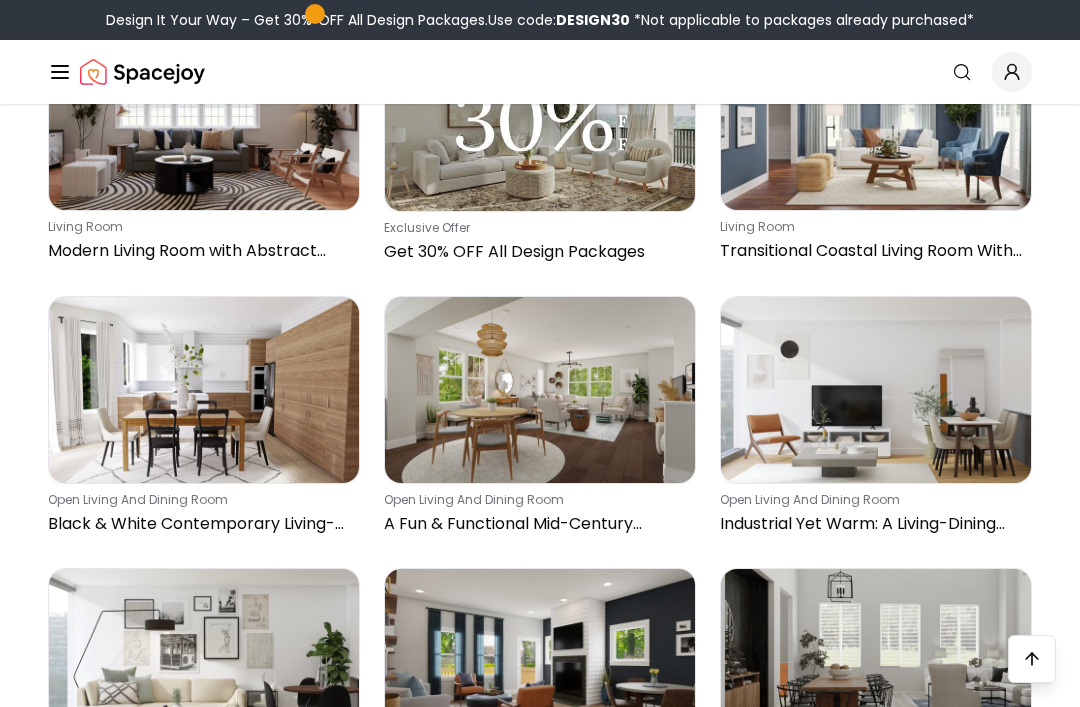 scroll, scrollTop: 12252, scrollLeft: 0, axis: vertical 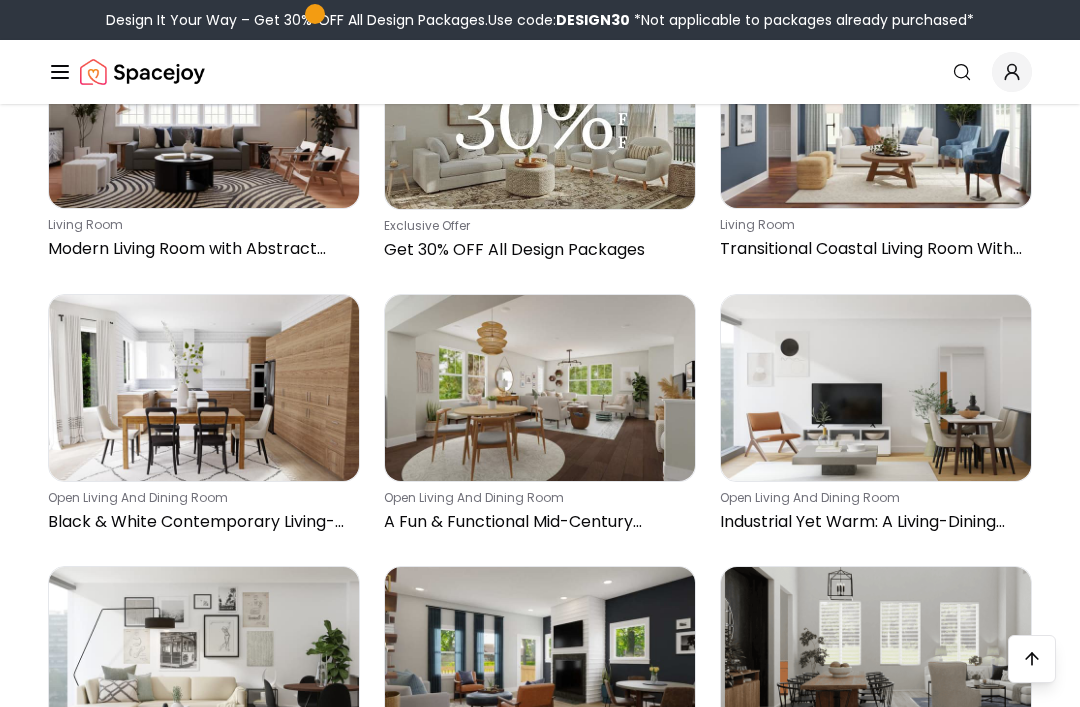click at bounding box center (204, 388) 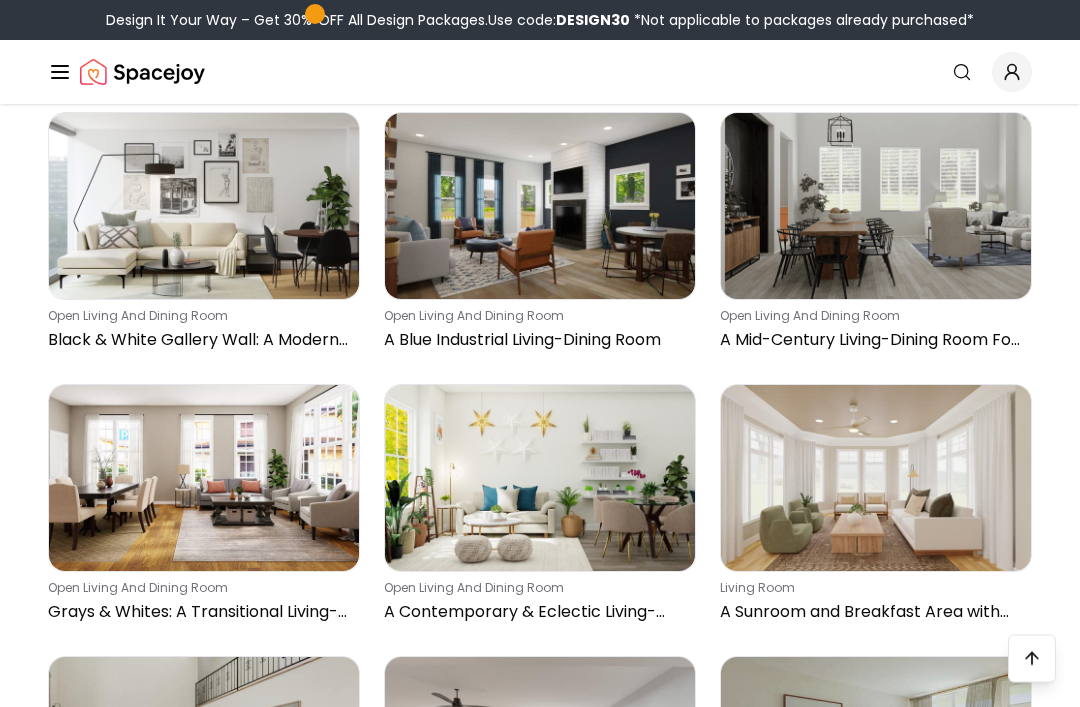 scroll, scrollTop: 12706, scrollLeft: 0, axis: vertical 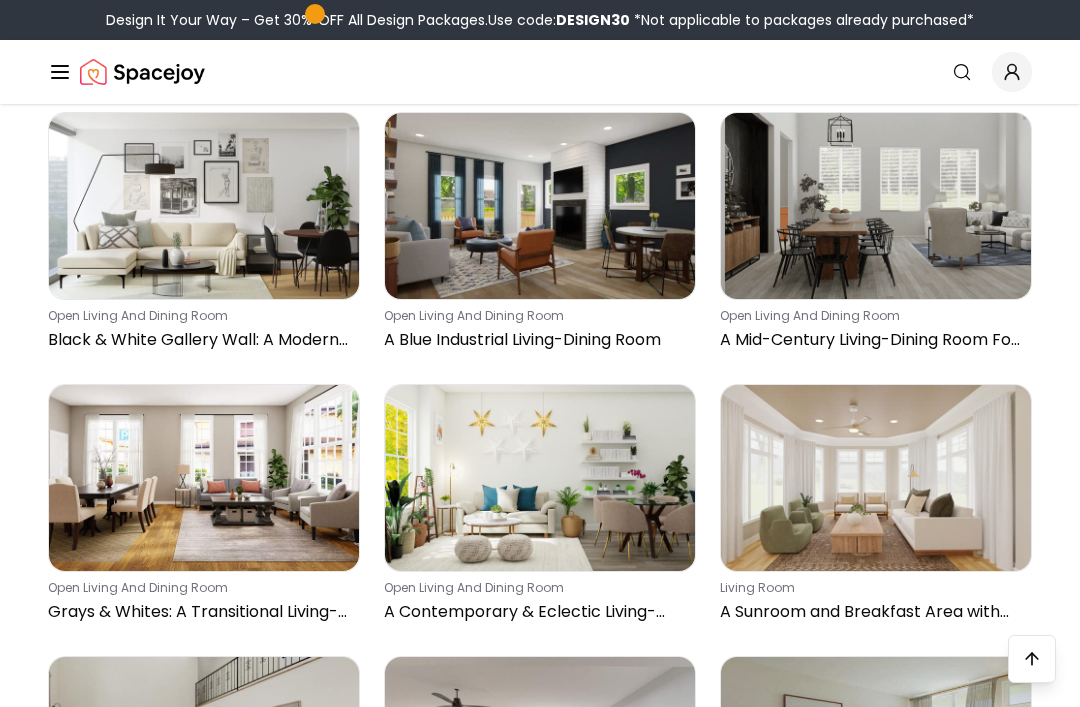 click 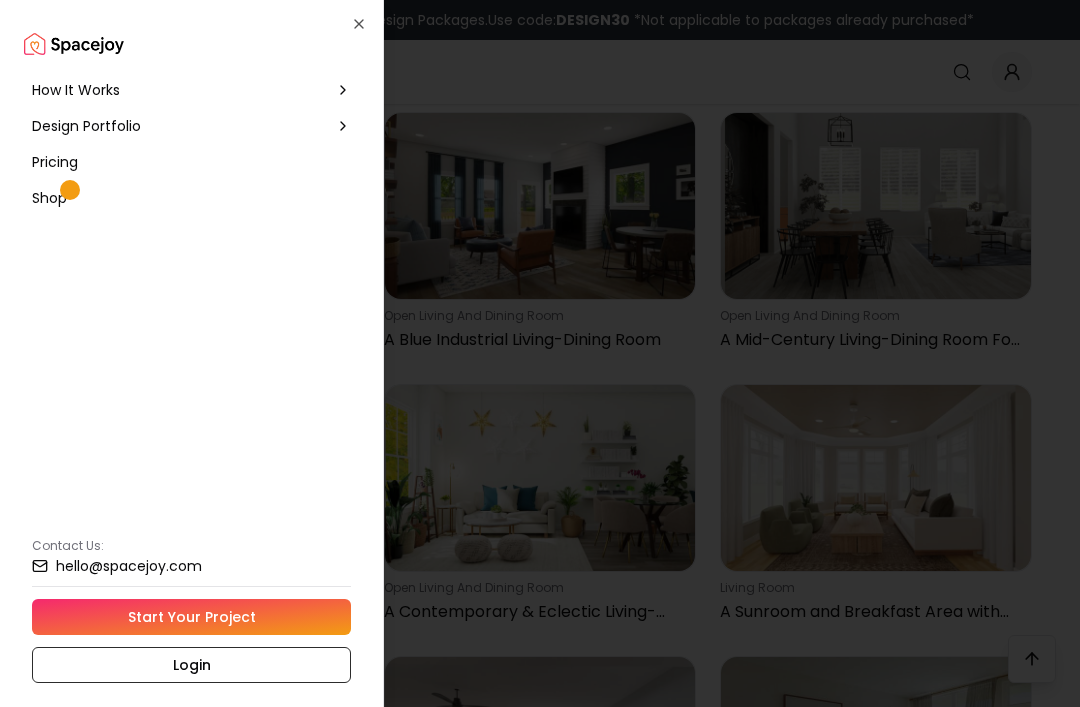 click on "Pricing" at bounding box center [55, 162] 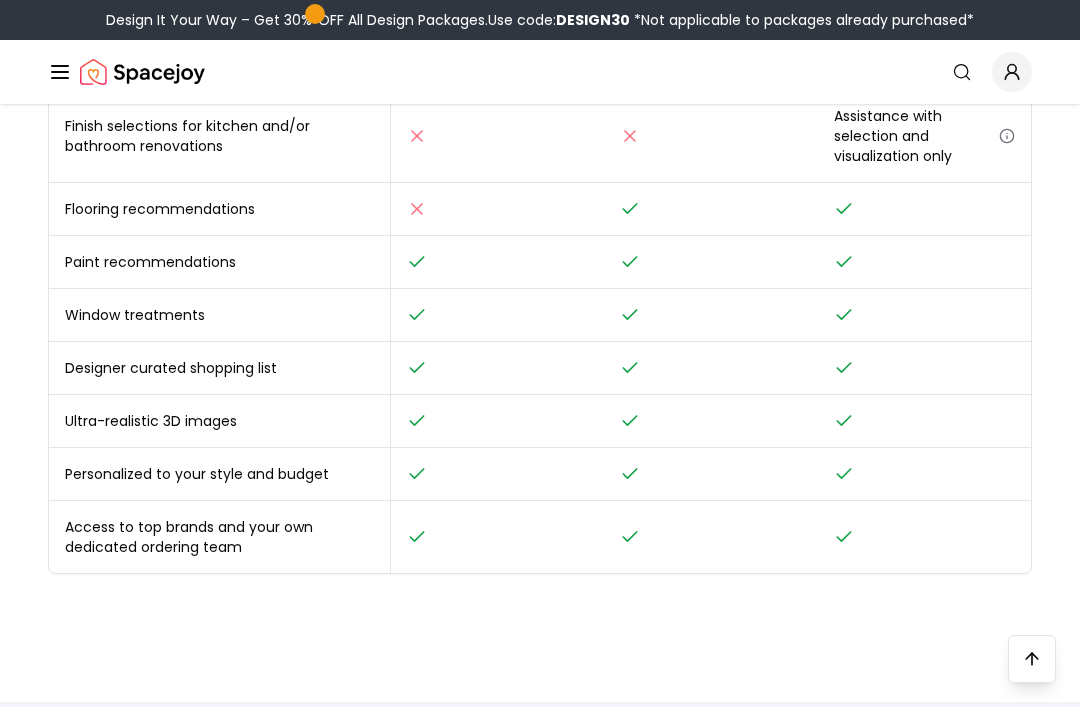 scroll, scrollTop: 940, scrollLeft: 0, axis: vertical 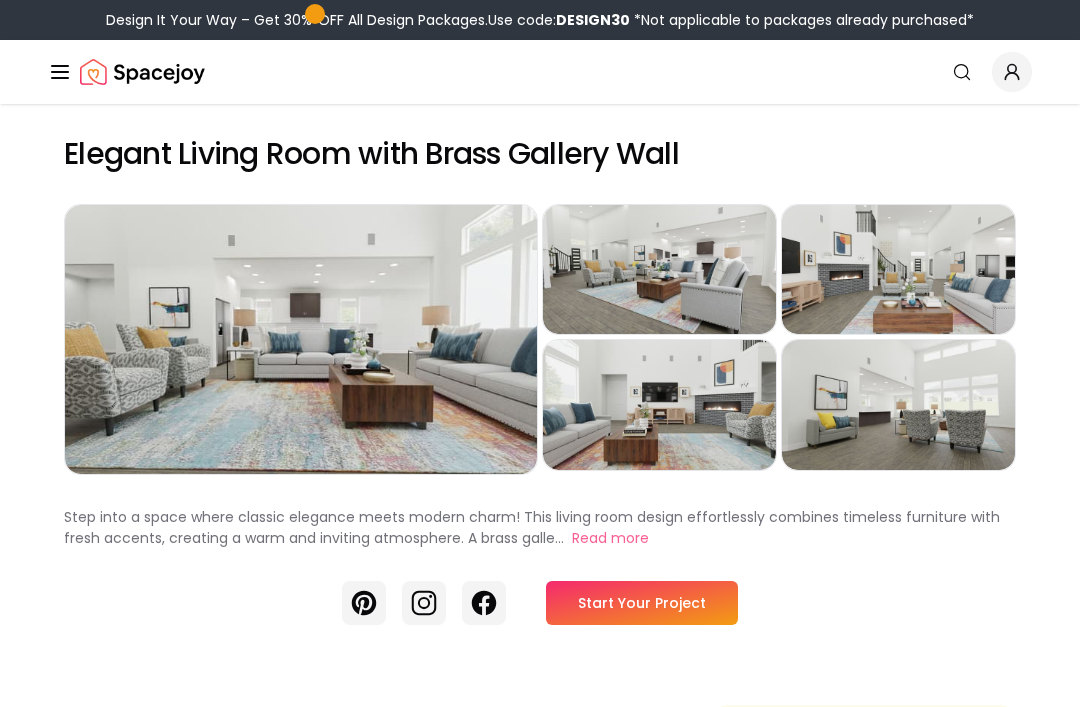 click on "Preview" at bounding box center (659, 269) 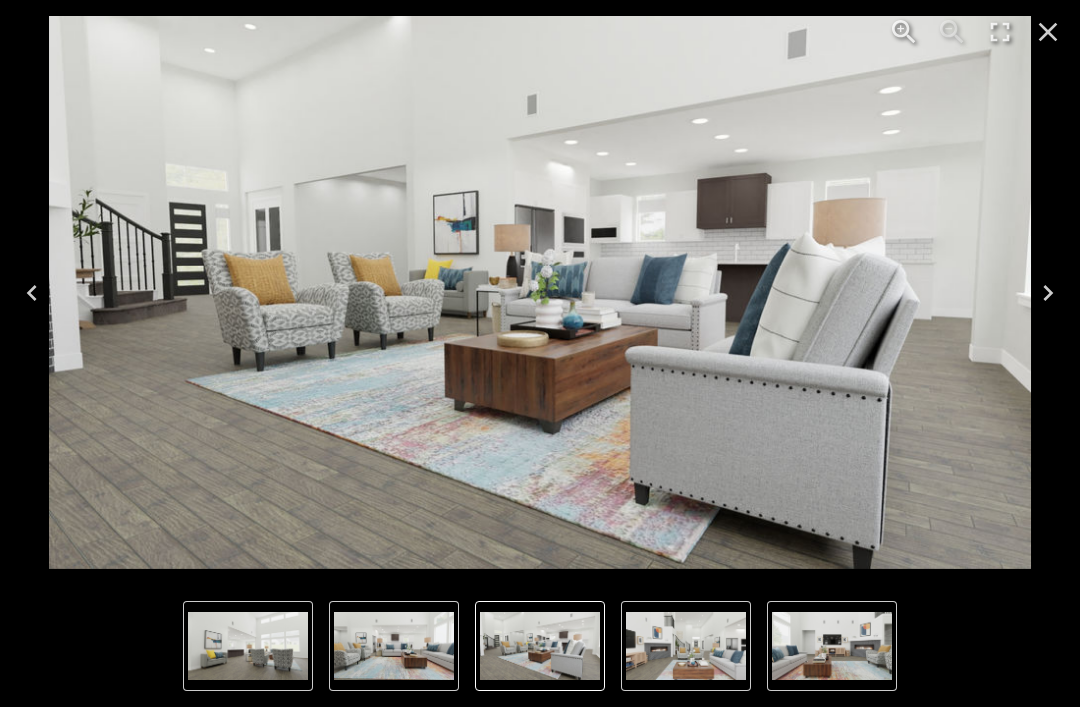 click 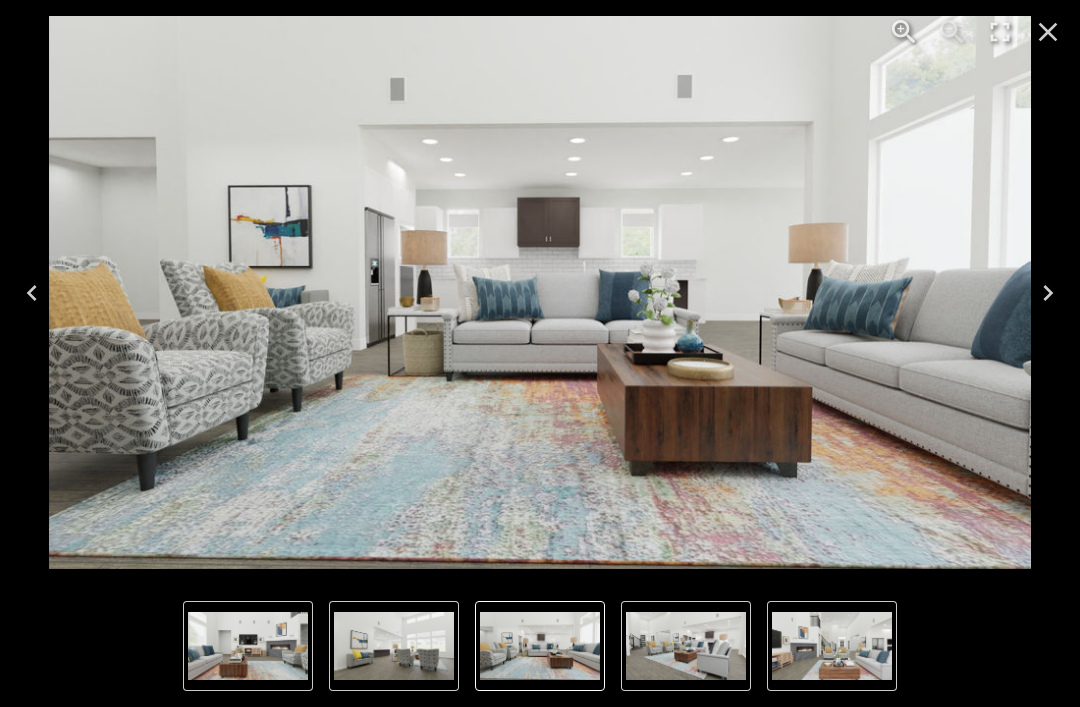 click 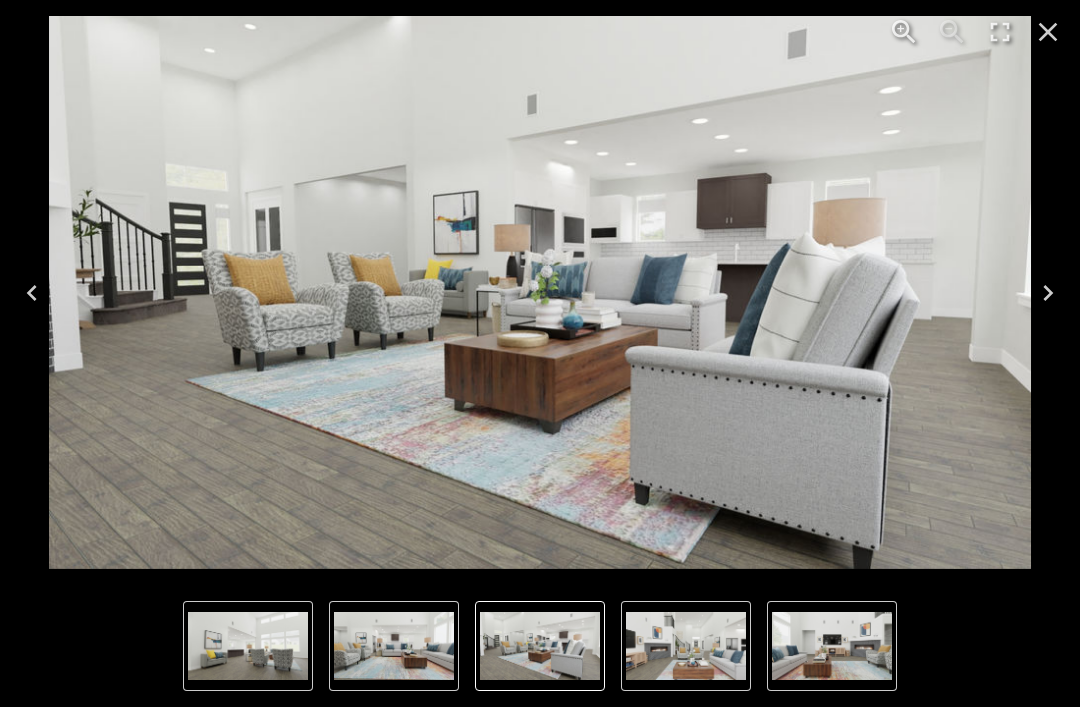 click 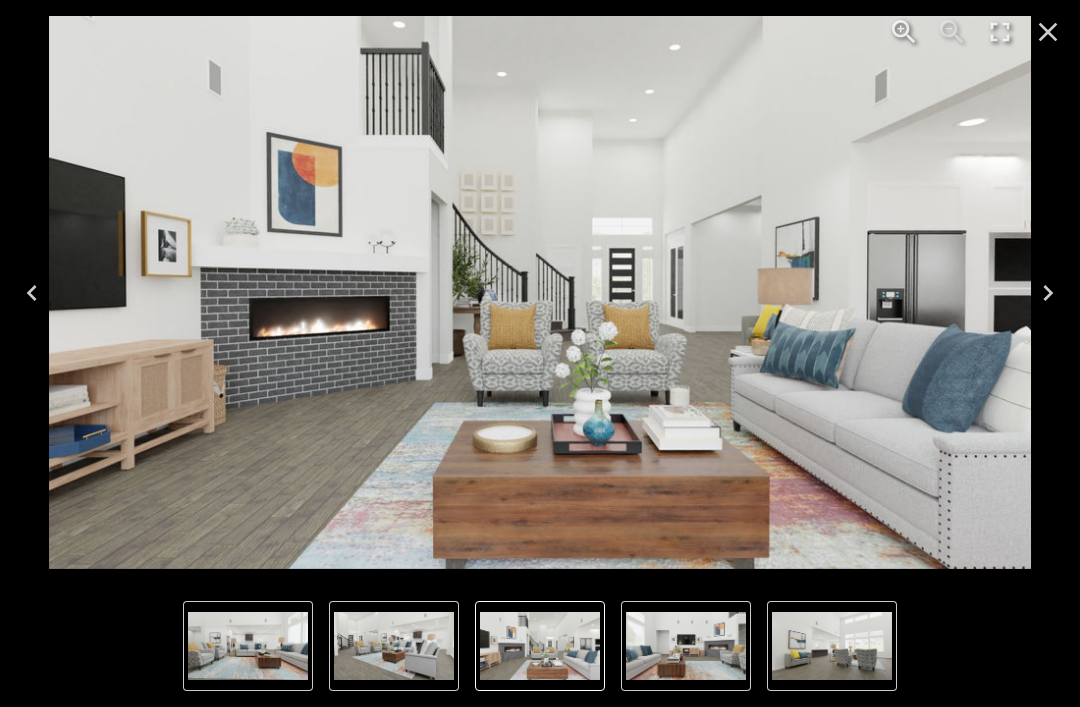 click 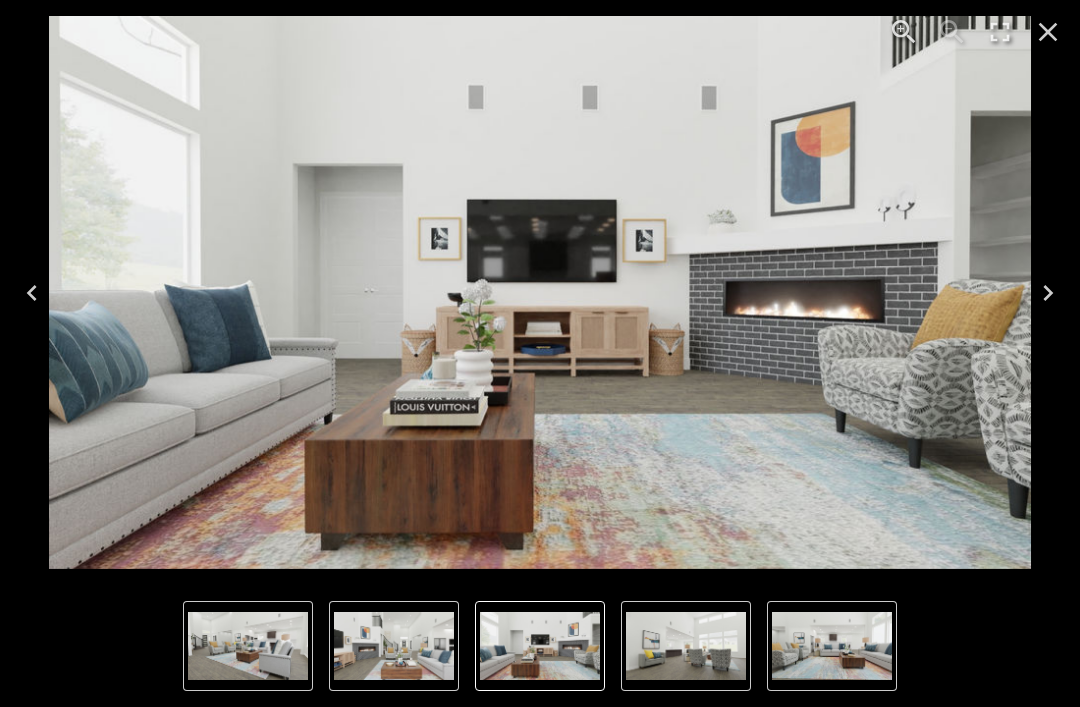click 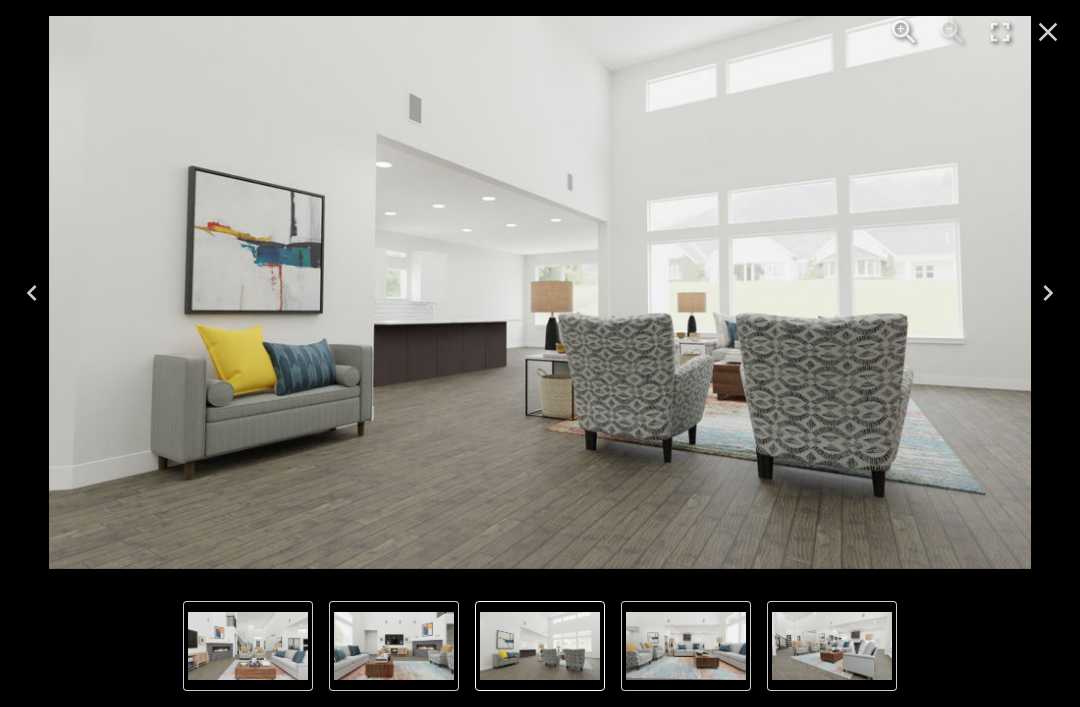 click 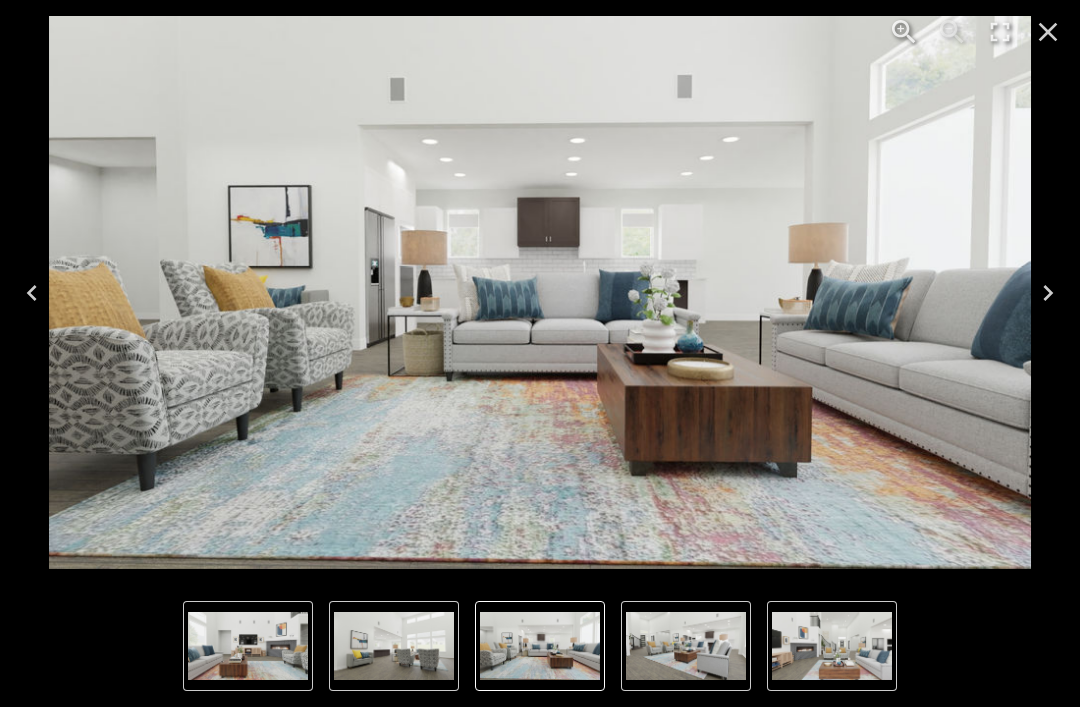 click 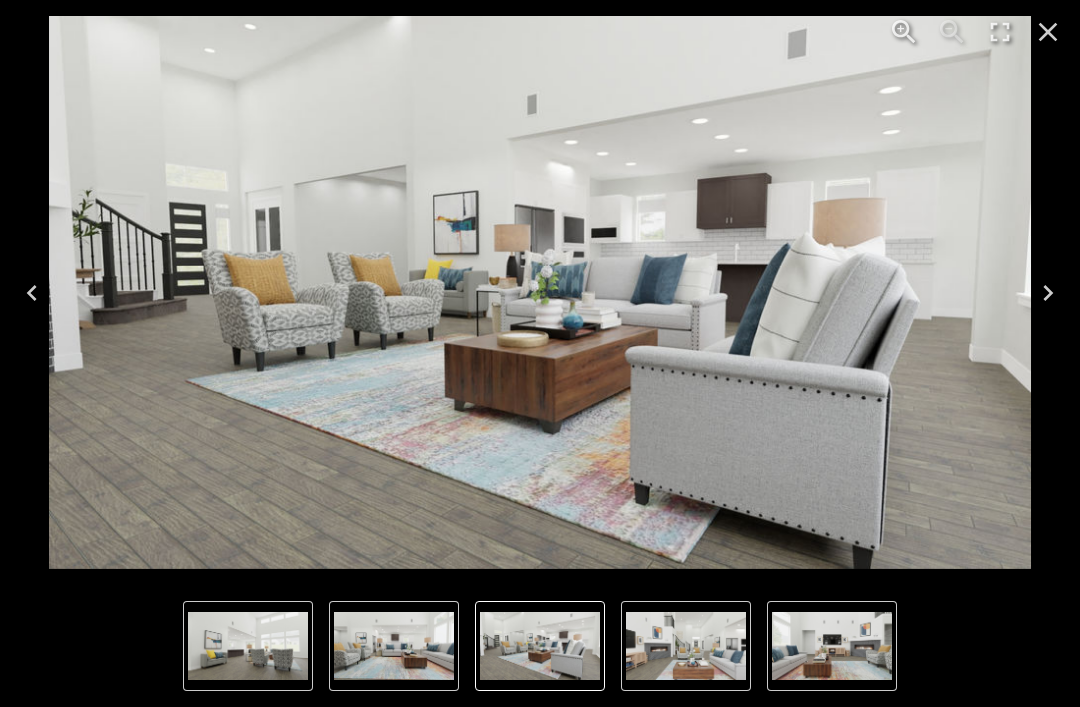 click 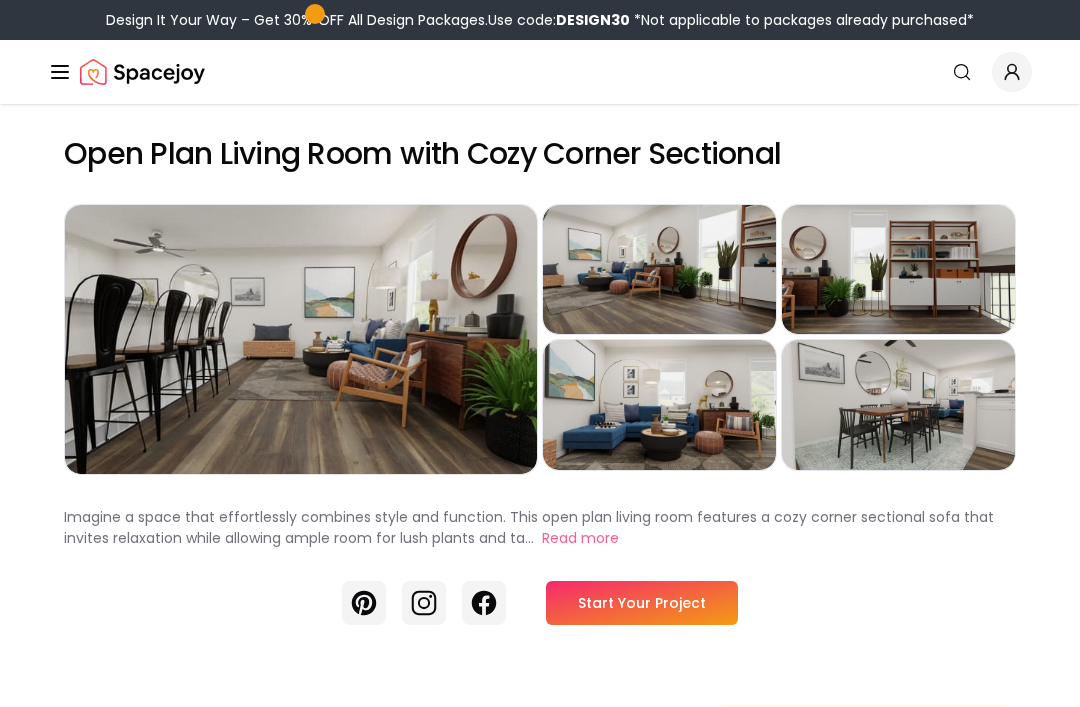 scroll, scrollTop: 0, scrollLeft: 0, axis: both 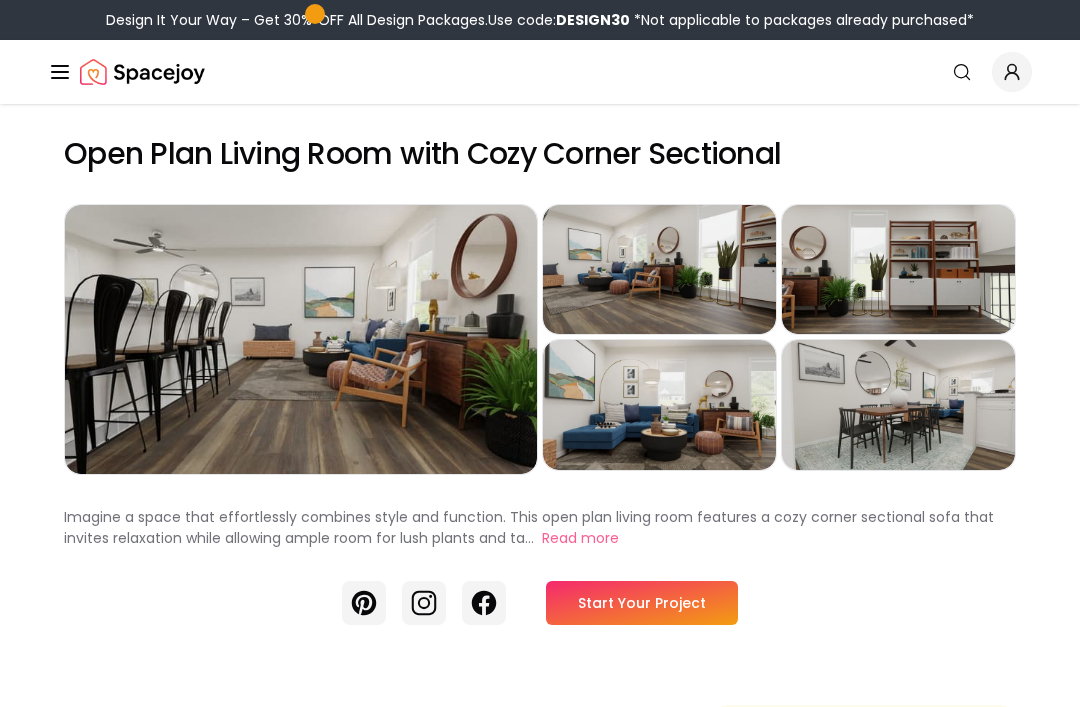 click on "Preview" at bounding box center [659, 269] 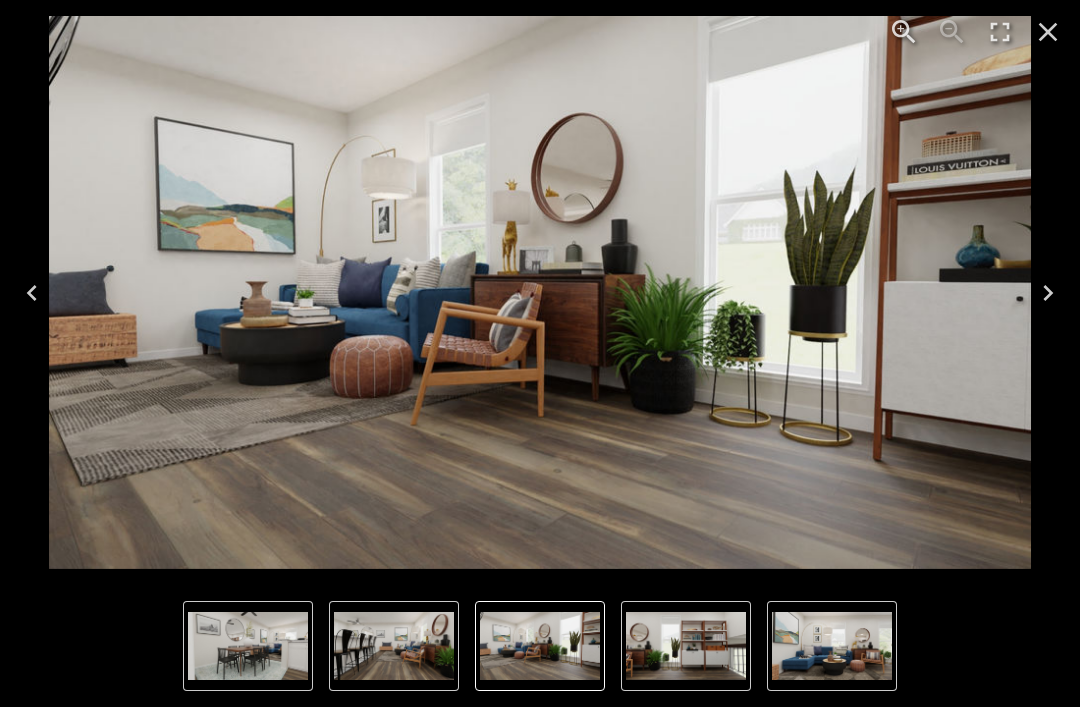 click 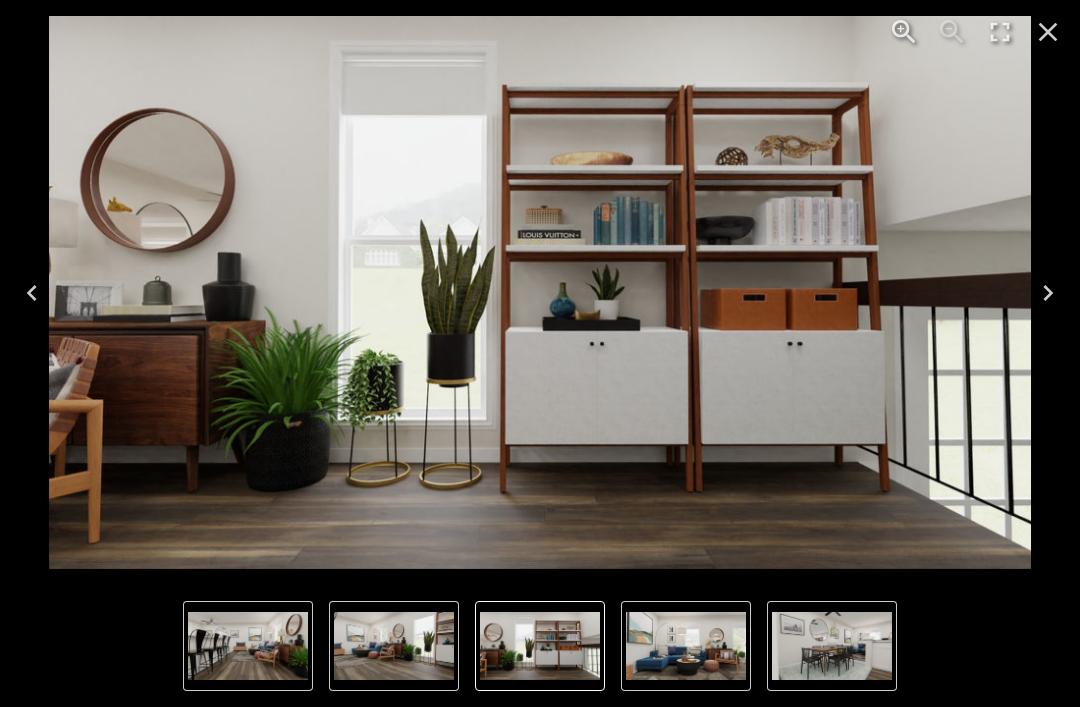 click 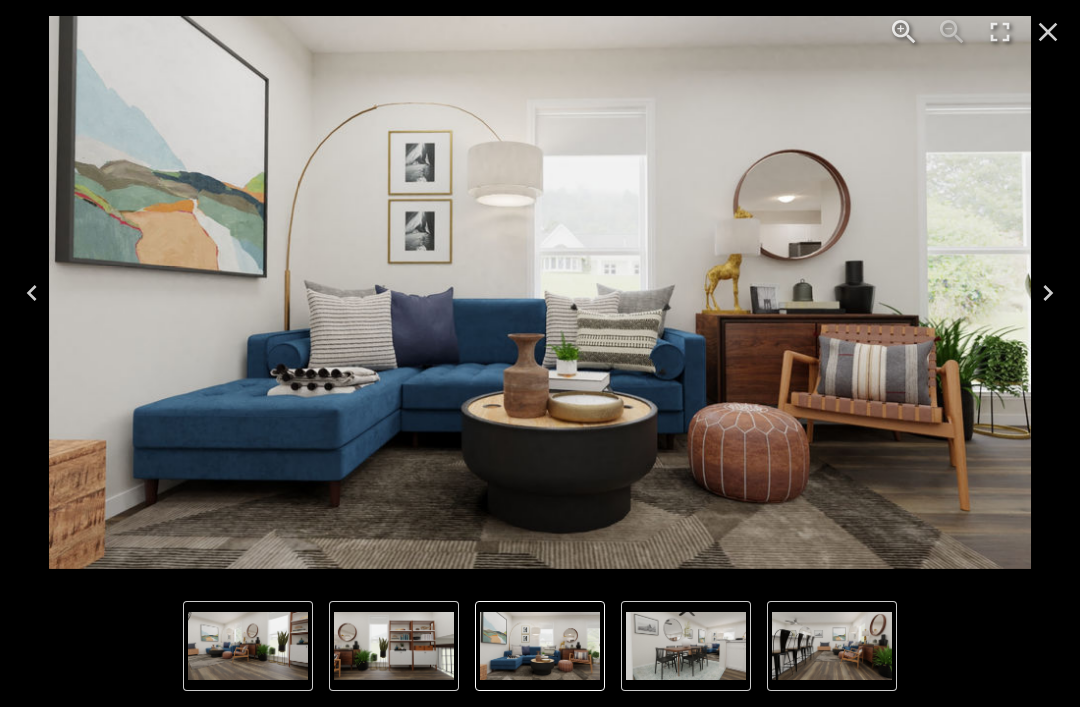 click 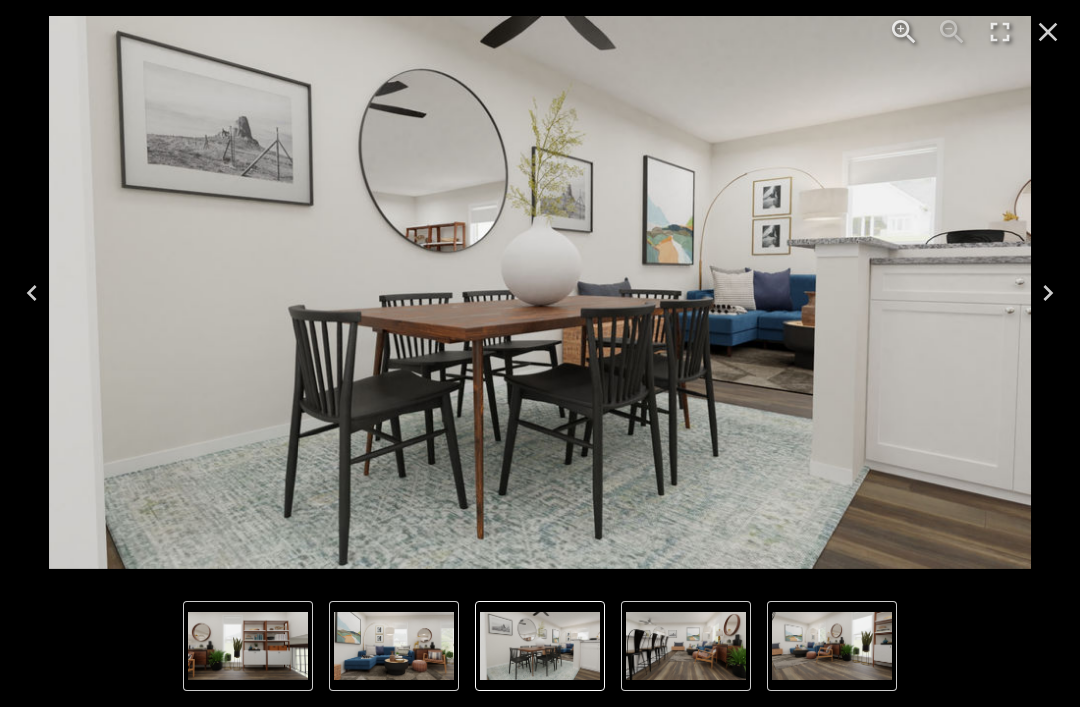 click 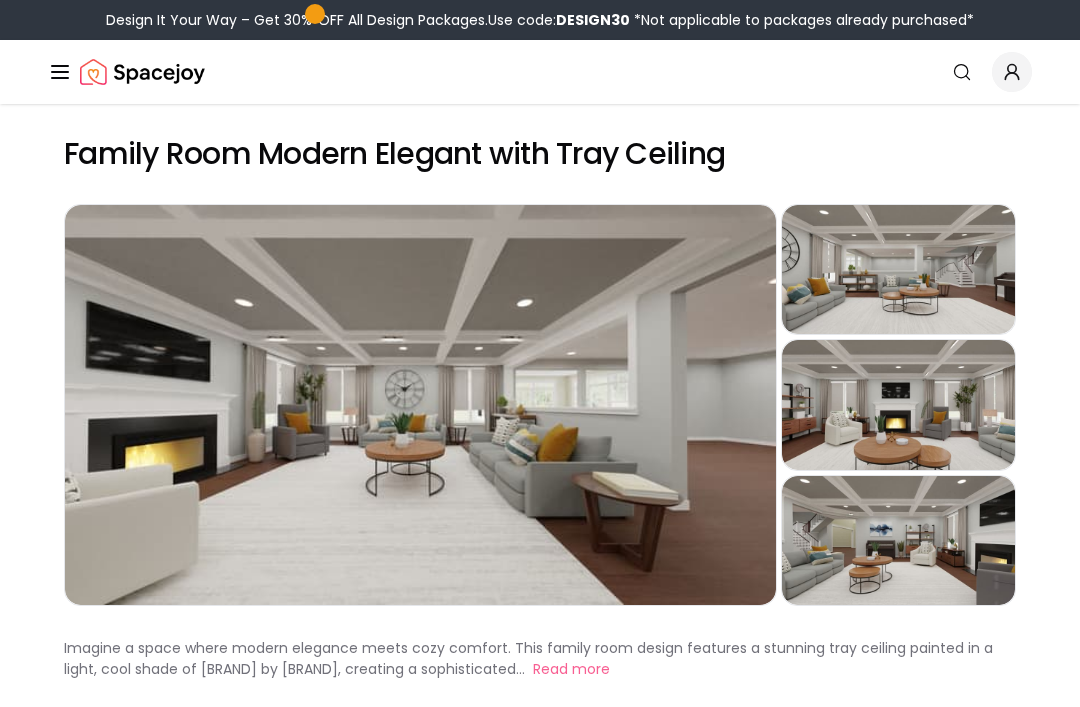 scroll, scrollTop: 0, scrollLeft: 0, axis: both 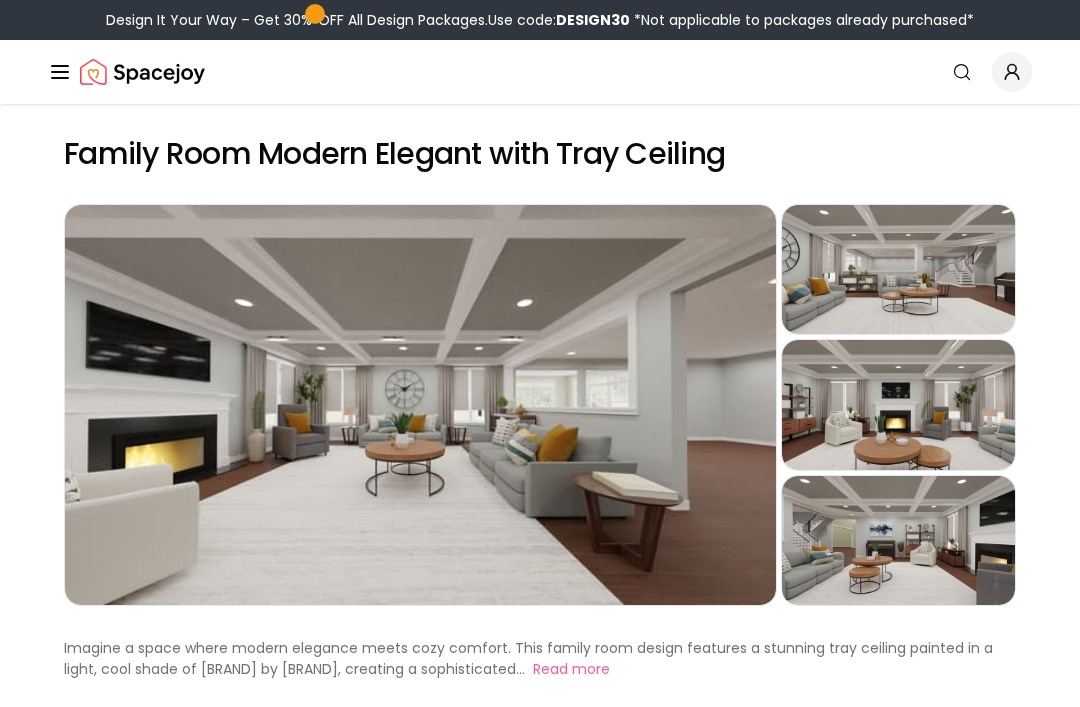 click on "Preview" at bounding box center (898, 269) 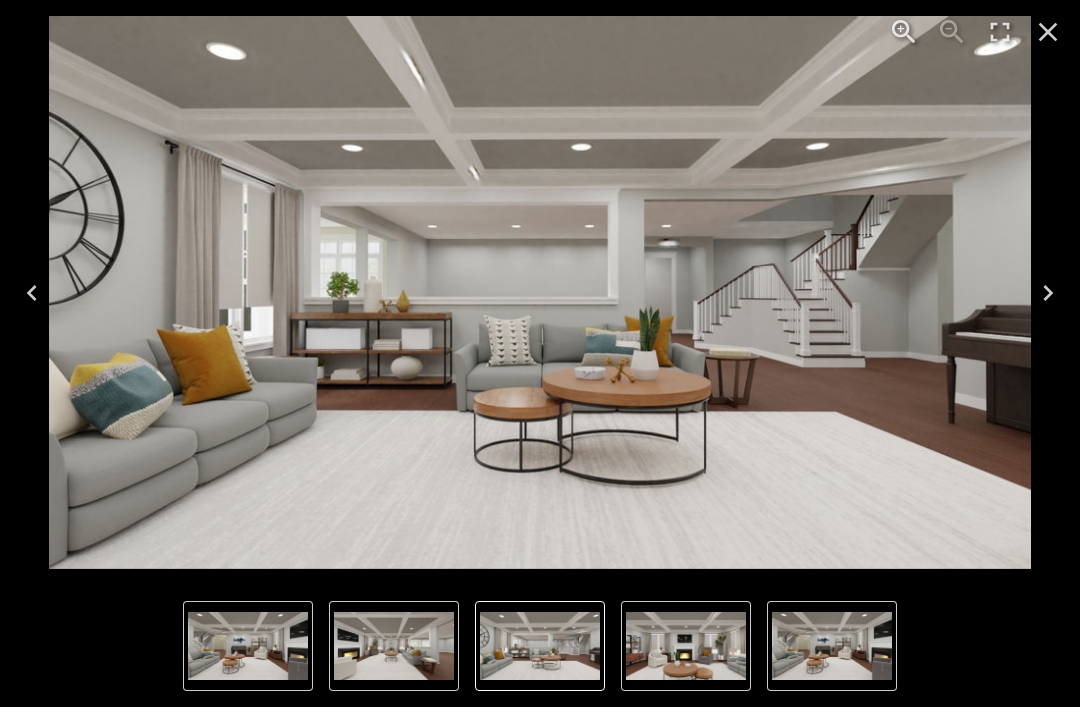 click 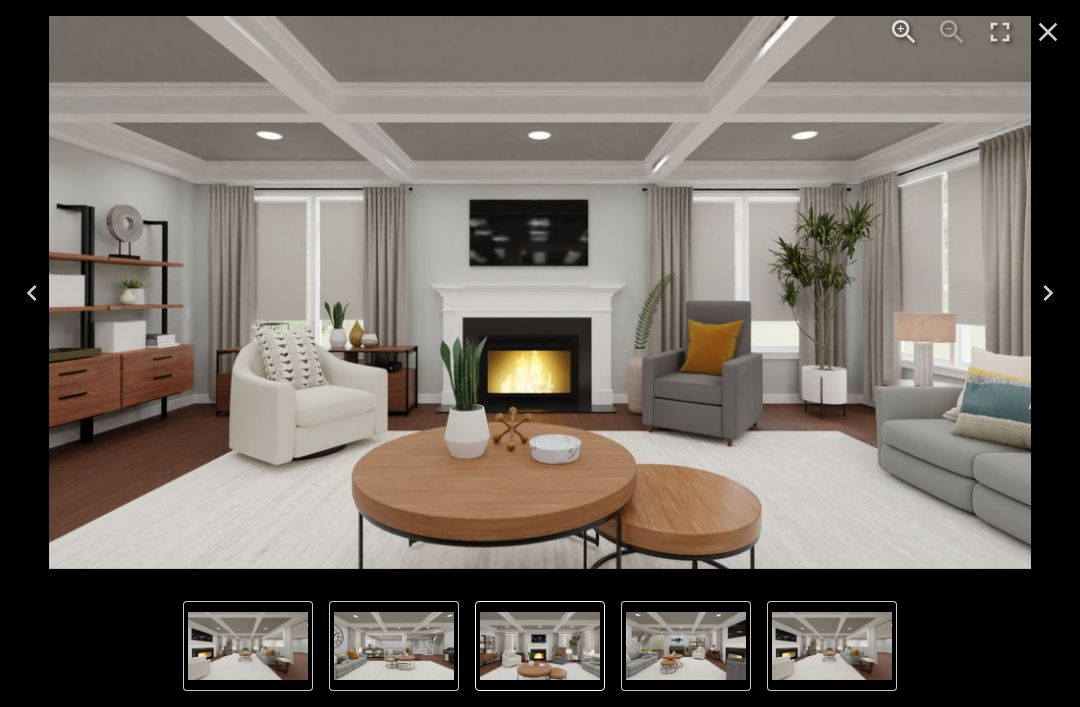 click 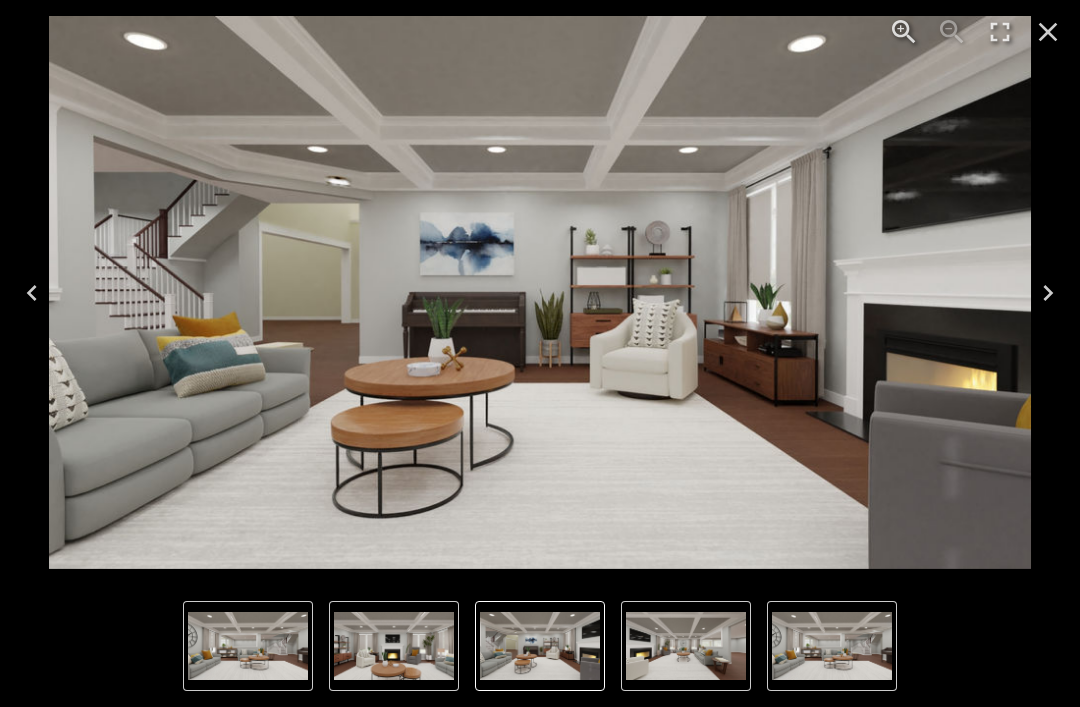 click 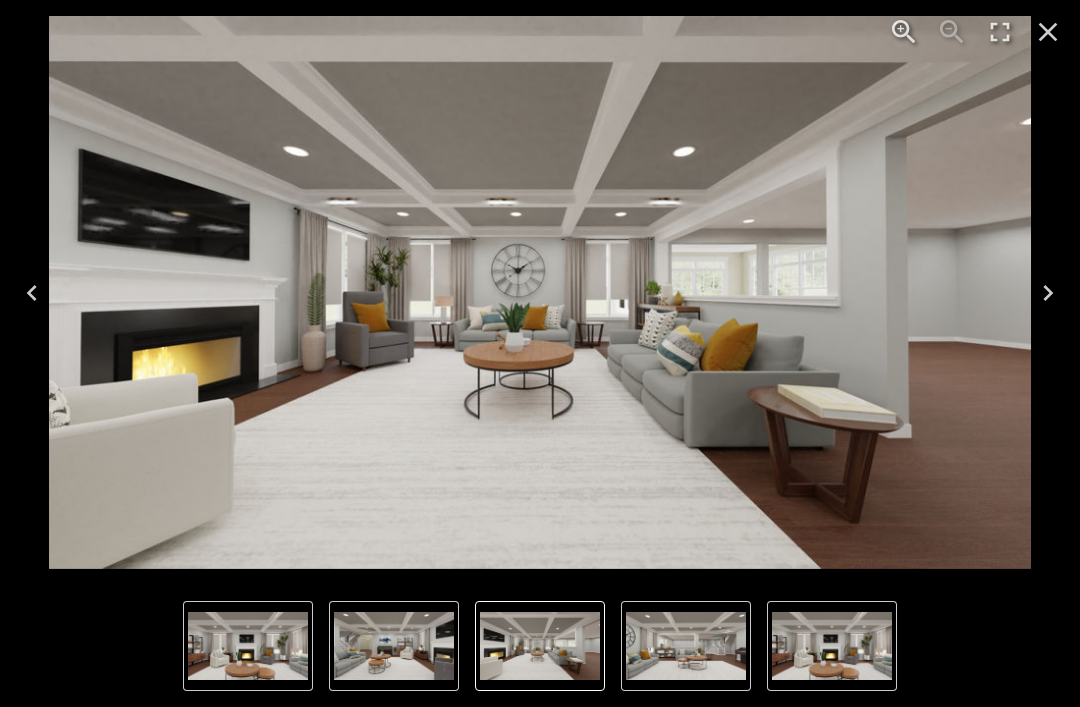 click 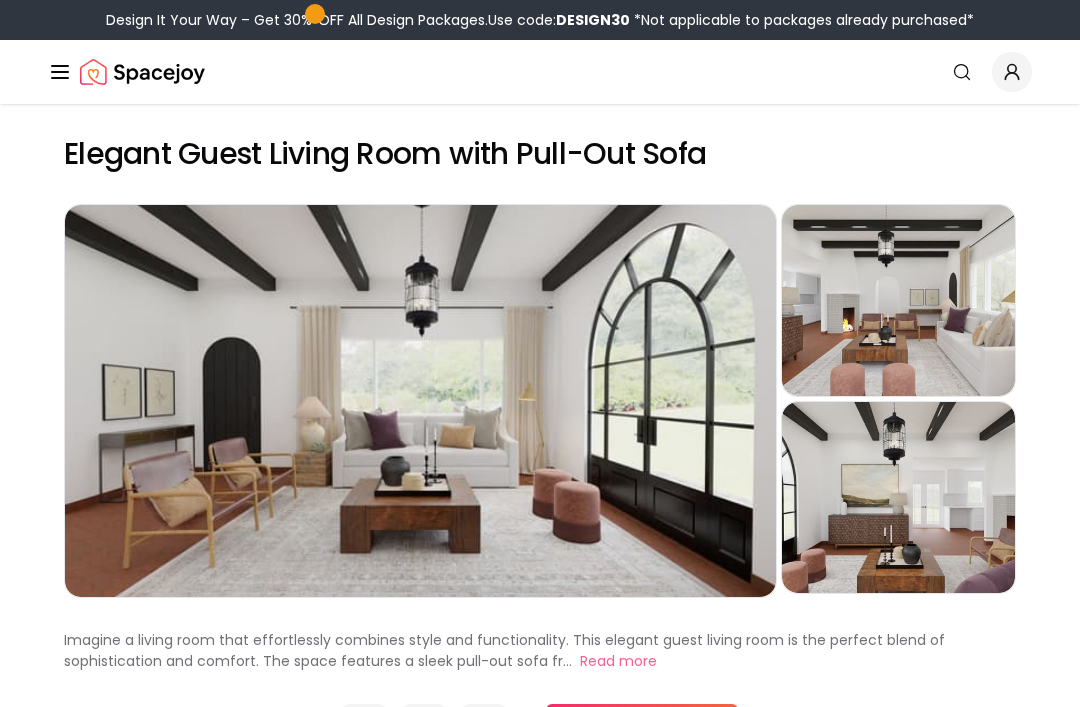 scroll, scrollTop: 0, scrollLeft: 0, axis: both 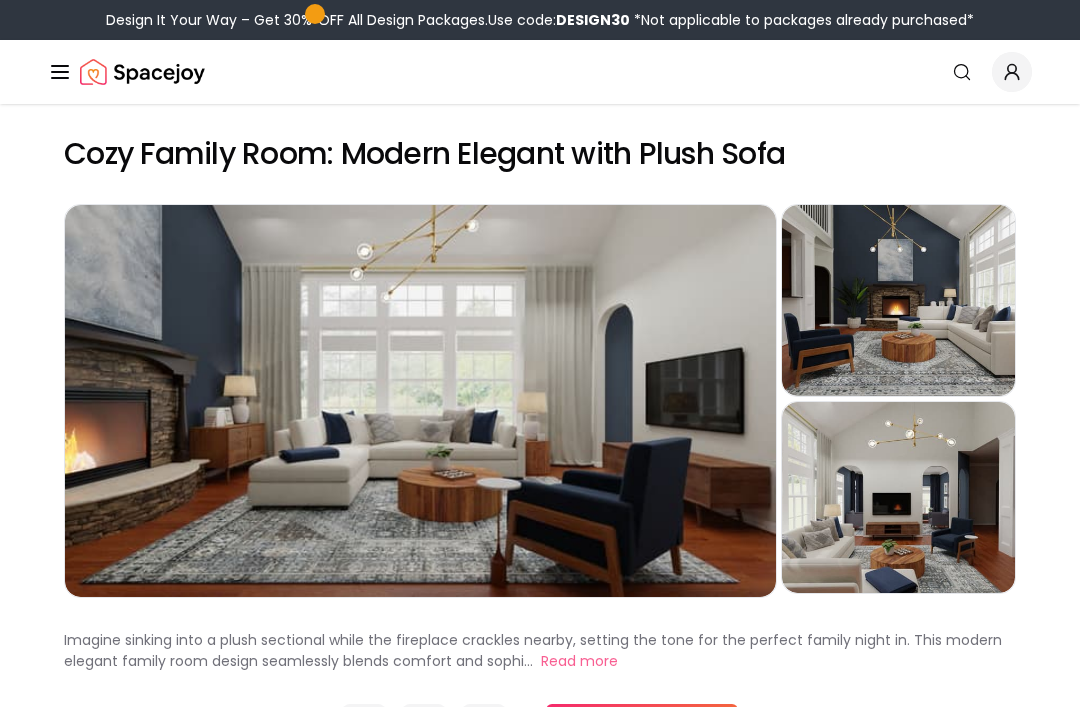 click on "Preview" at bounding box center (420, 401) 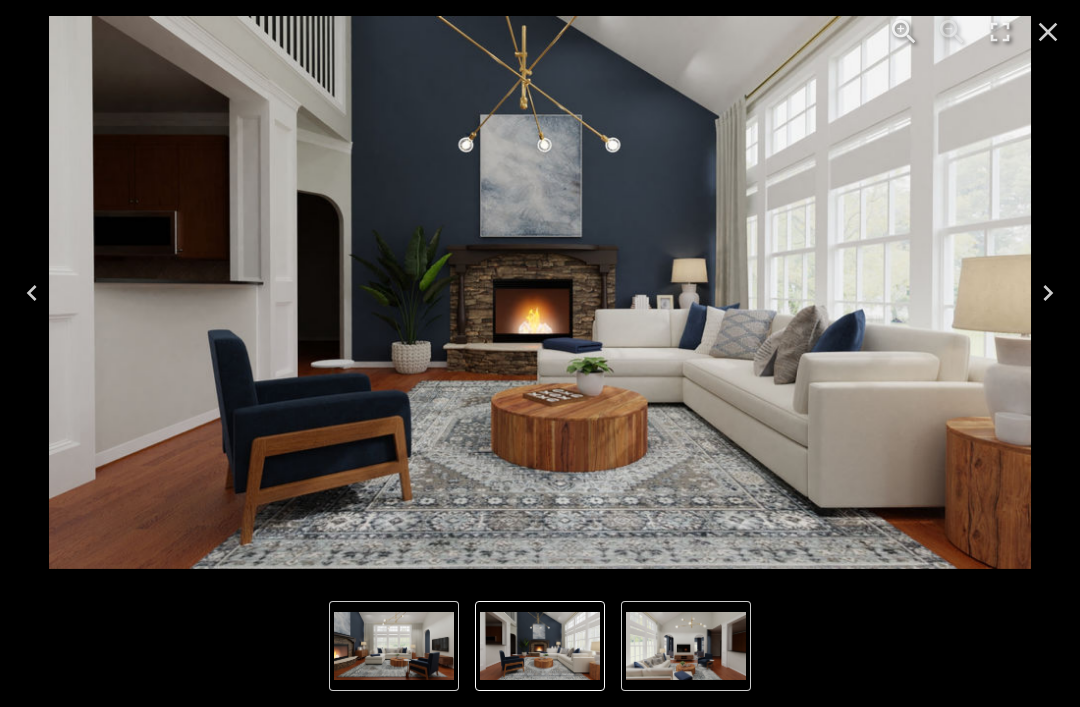 click 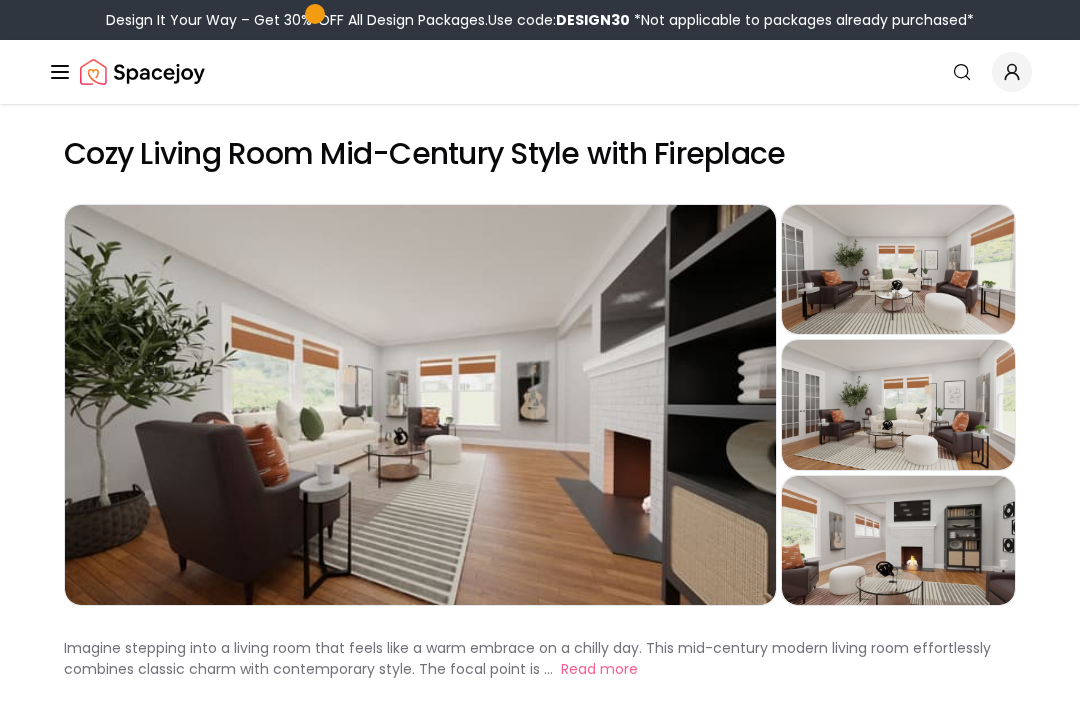 scroll, scrollTop: 0, scrollLeft: 0, axis: both 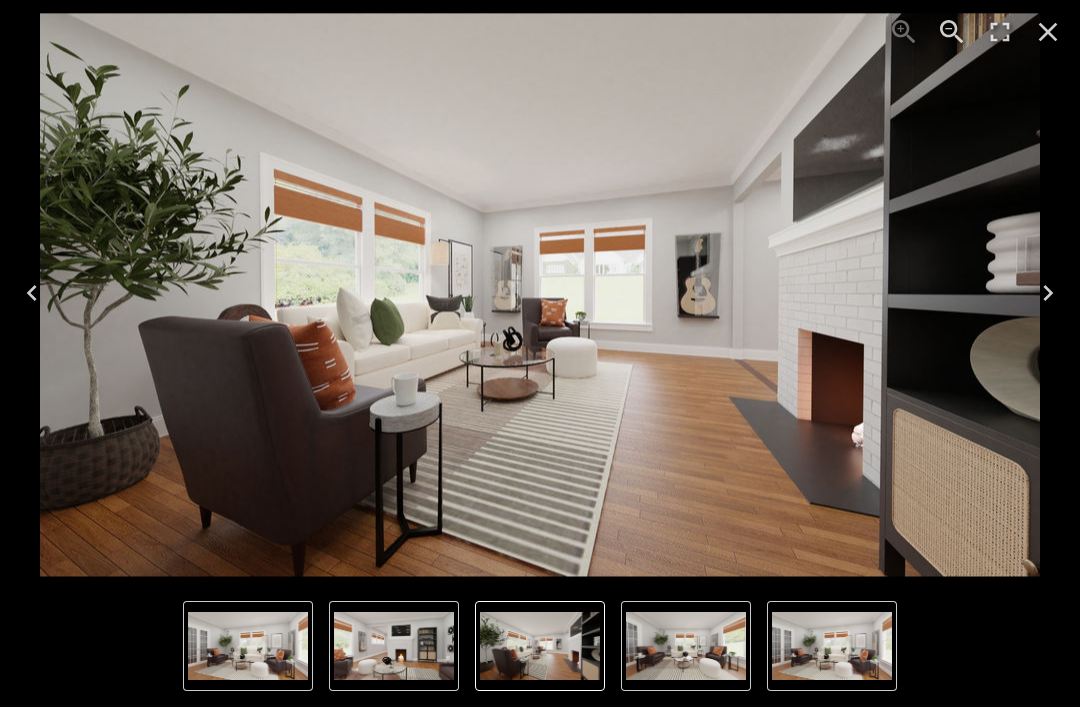click at bounding box center [540, 294] 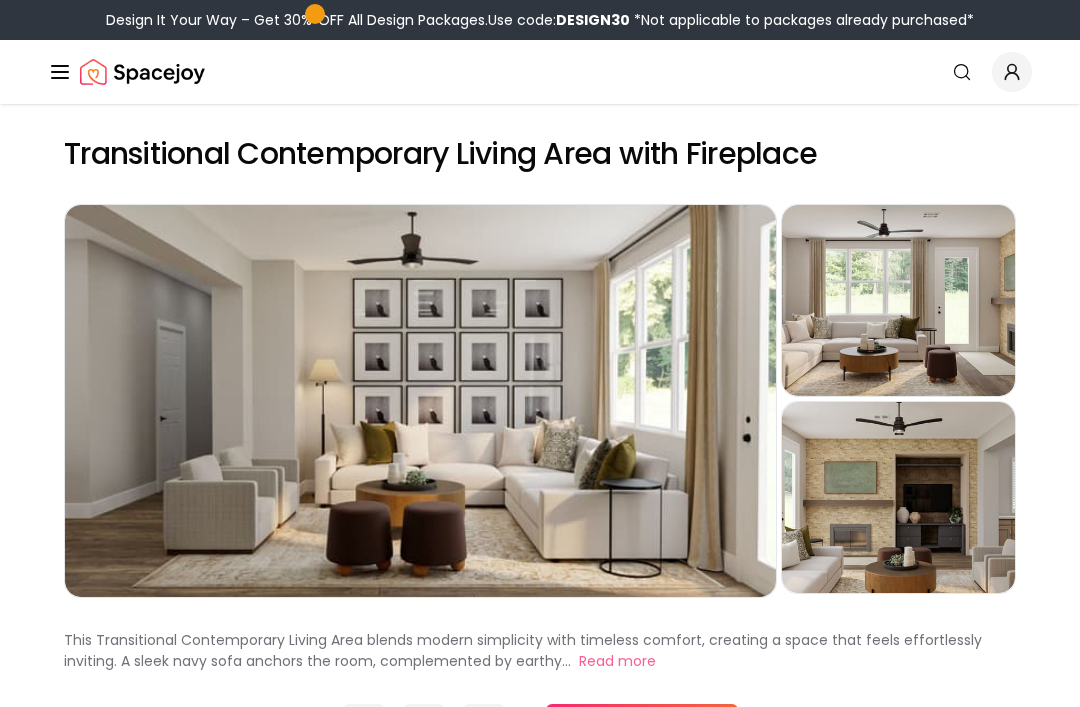 scroll, scrollTop: 0, scrollLeft: 0, axis: both 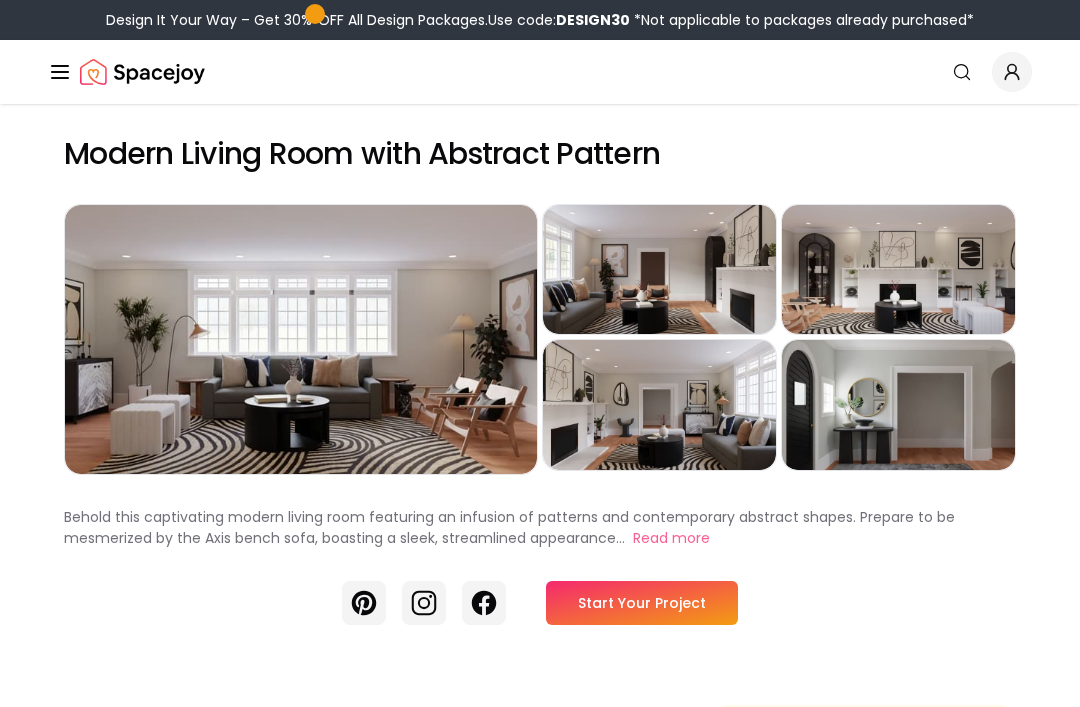 click on "Preview" at bounding box center (301, 339) 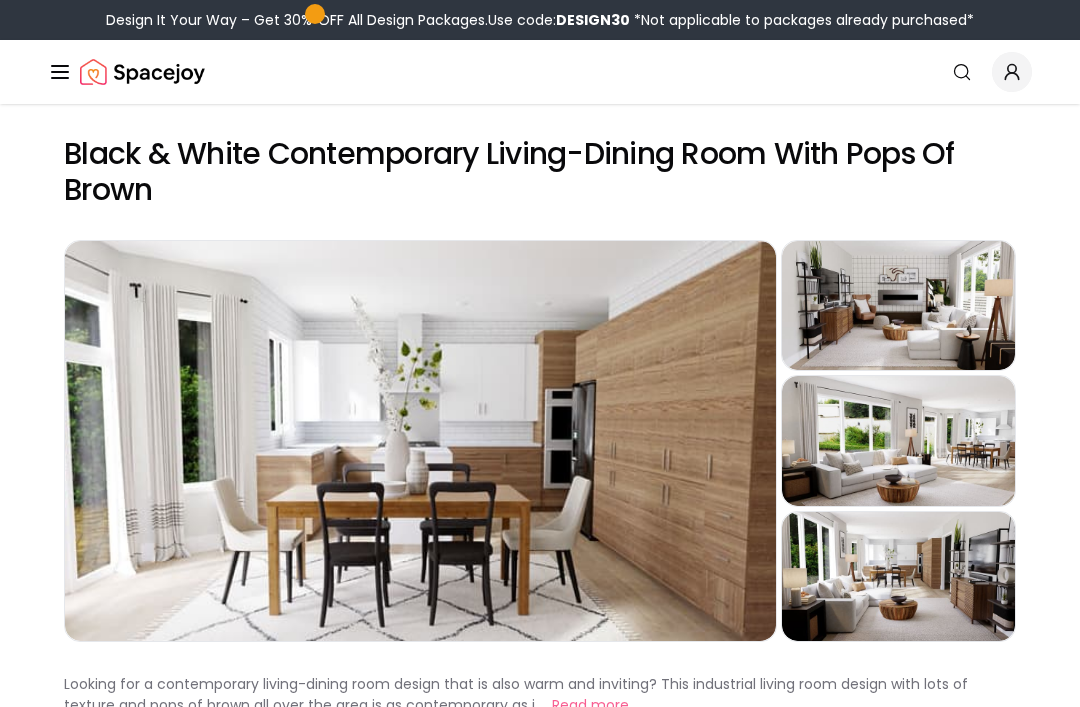 scroll, scrollTop: 0, scrollLeft: 0, axis: both 